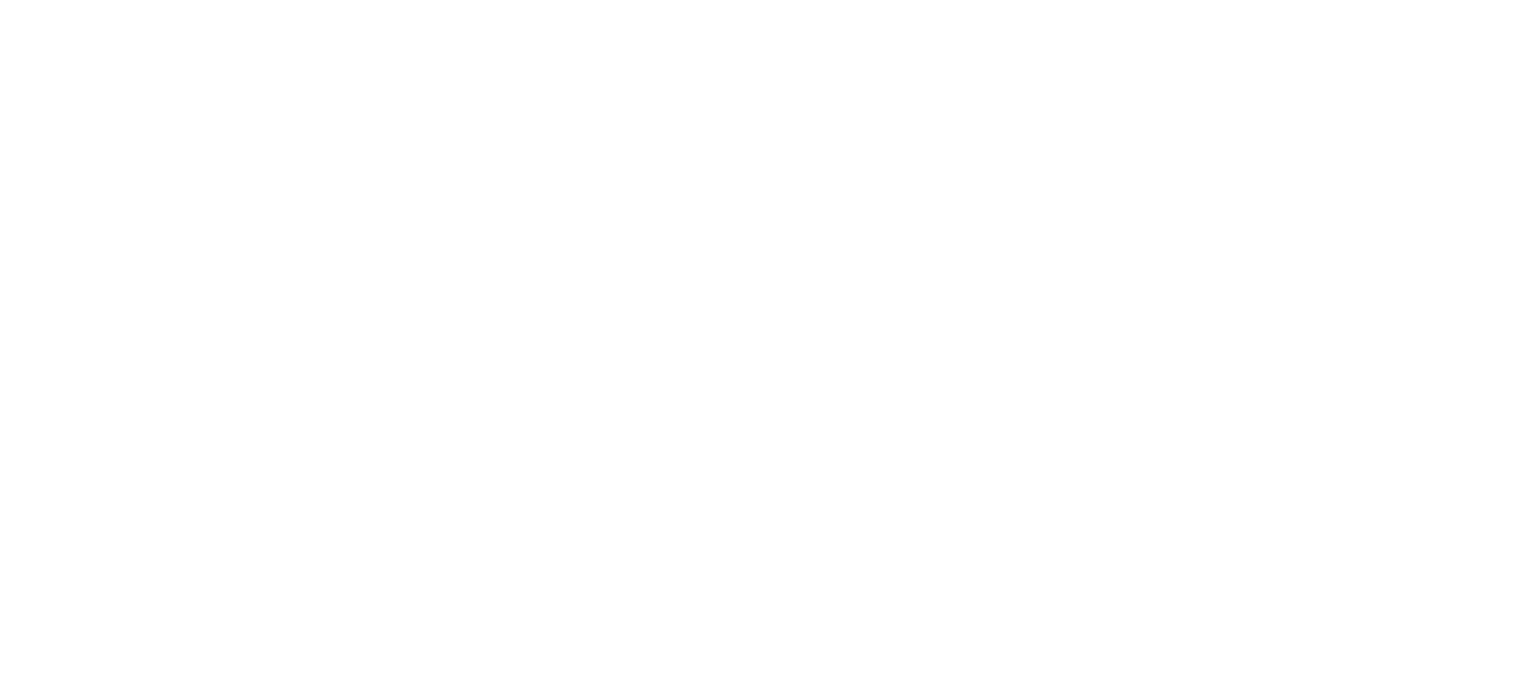 scroll, scrollTop: 0, scrollLeft: 0, axis: both 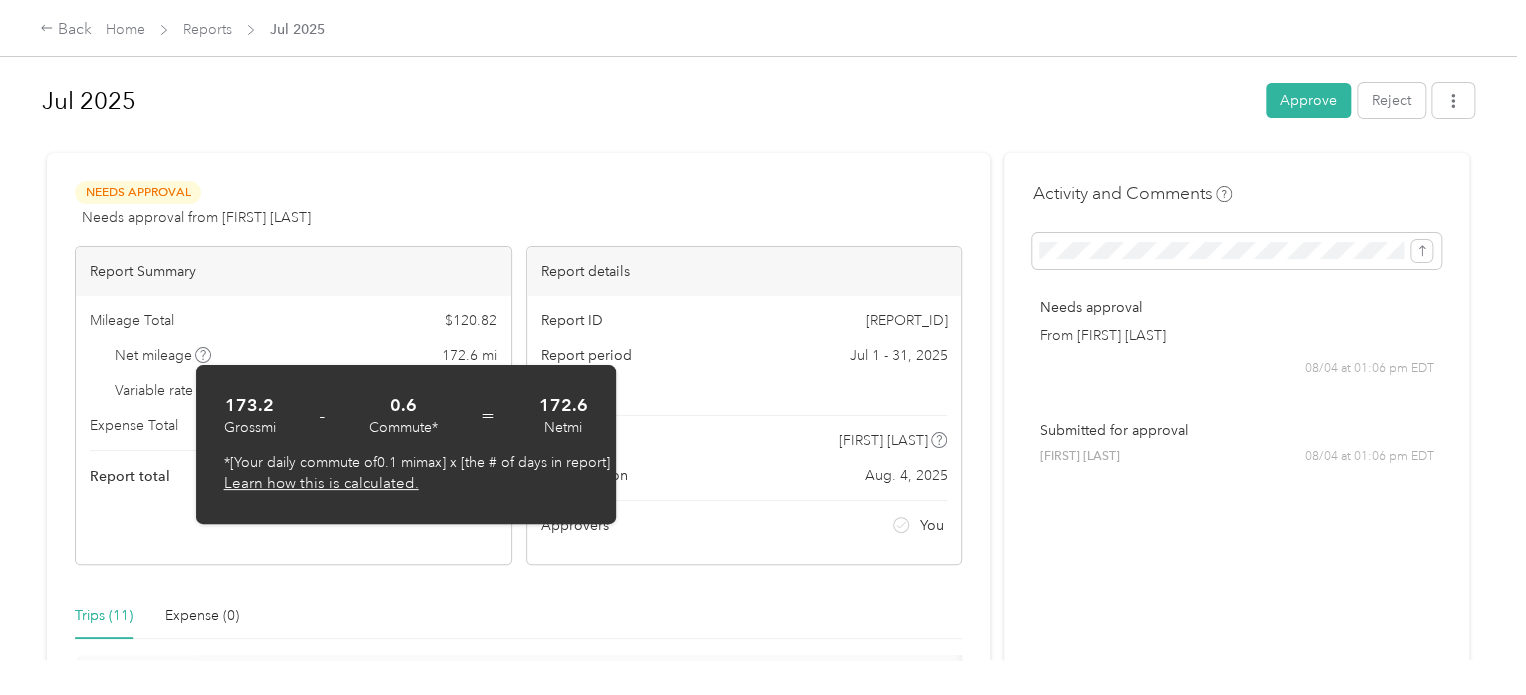click on "Needs Approval Needs approval from [FIRST] [LAST] View  activity & comments Report Summary Mileage Total $ 120.82 Net mileage   172.6   mi Variable rate   $ 0.70 / mi Expense Total $ 0.00 Report total $ 120.82 Report ID [REPORT_ID] Report period Jul 1 - 31, 2025 Pay period Submitter [FIRST] [LAST] Submitted on Aug. 4, 2025 Approvers You Trips (11) Expense (0) Gross Miles Trip Date Value Location Track Method Purpose Notes Tags                   5.6 7-21-2025 $3.92 11:02 am BCC 12:02 pm [FIRST] [LAST] Manual Cuyahoga DD - 13.6 7-18-2025 $9.52 12:19 pm BCC 12:19 pm Evelyn Manual Cuyahoga DD - 13 7-16-2025 $9.10 10:30 am BCC 11:49 am [LAST] Manual Cuyahoga DD - 31.2 7-10-2025 $21.84 03:30 pm [FIRST] 03:30 pm [FIRST] Manual Cuyahoga DD - 25.9 7-10-2025 $18.13 01:30 pm BCC 01:30 pm [FIRST] Manual Cuyahoga DD - 22.2 7-8-2025 $15.54 04:00 pm [NUMBER] [STREET], [CITY], [STATE], [COUNTRY] 05:43 pm BCC Manual Cuyahoga DD - 23.8 7-8-2025 $16.66 12:13 pm BCC 12:49 pm GPS Cuyahoga DD - 6.6 BCC" at bounding box center (518, 1008) 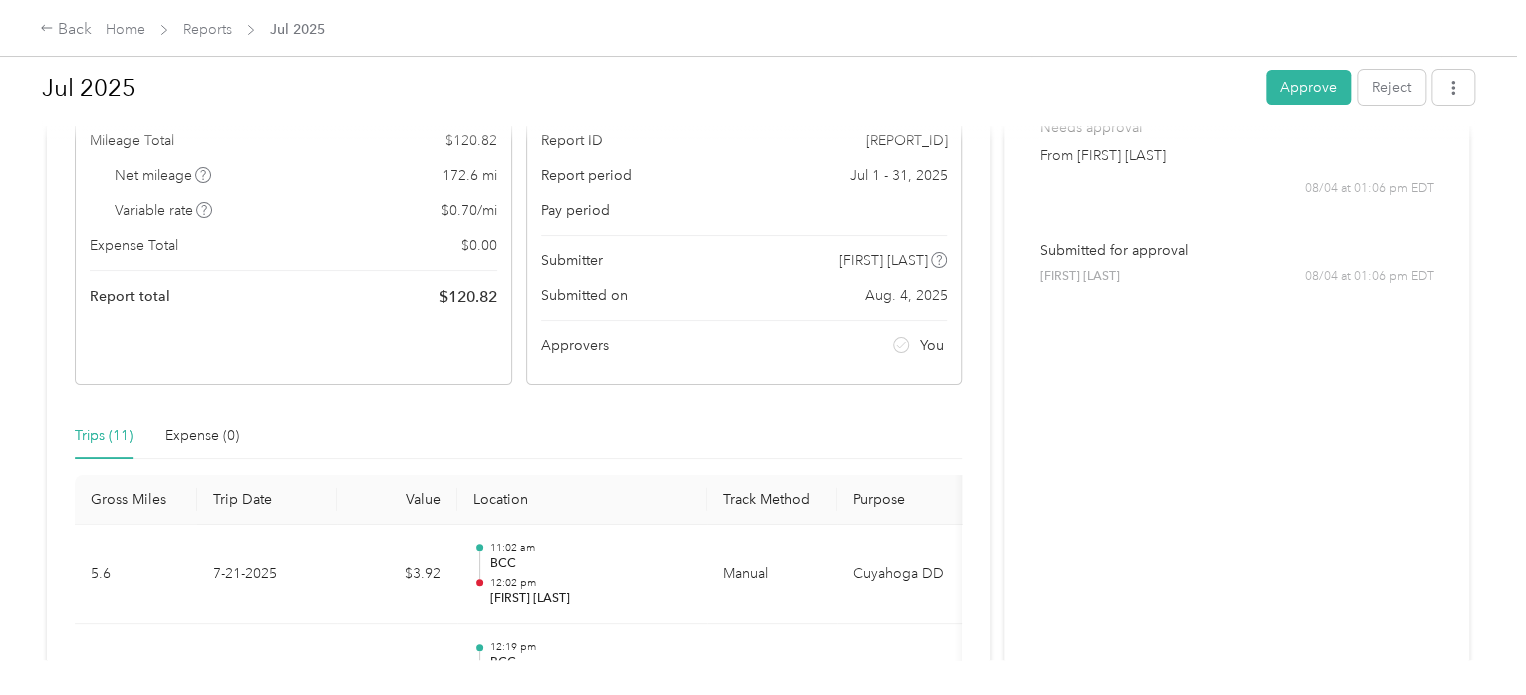 scroll, scrollTop: 0, scrollLeft: 0, axis: both 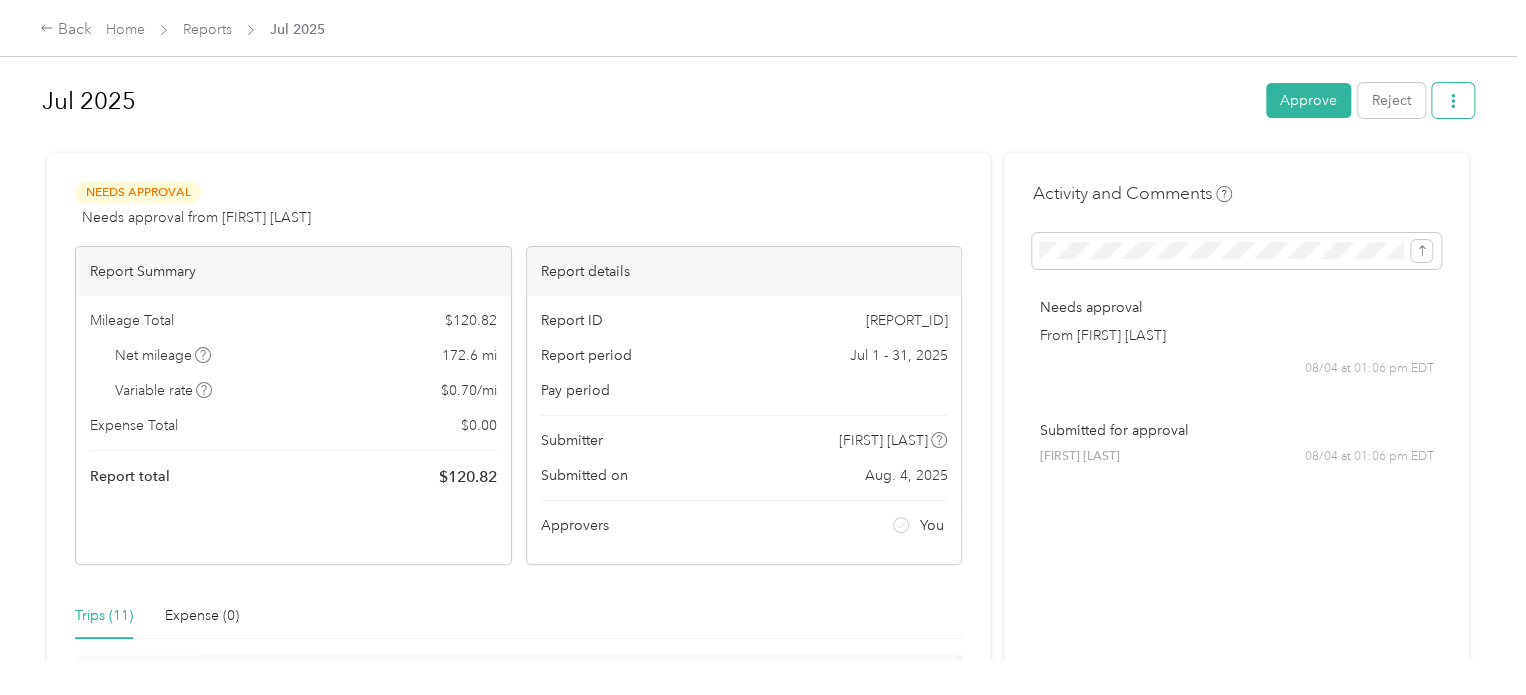 click 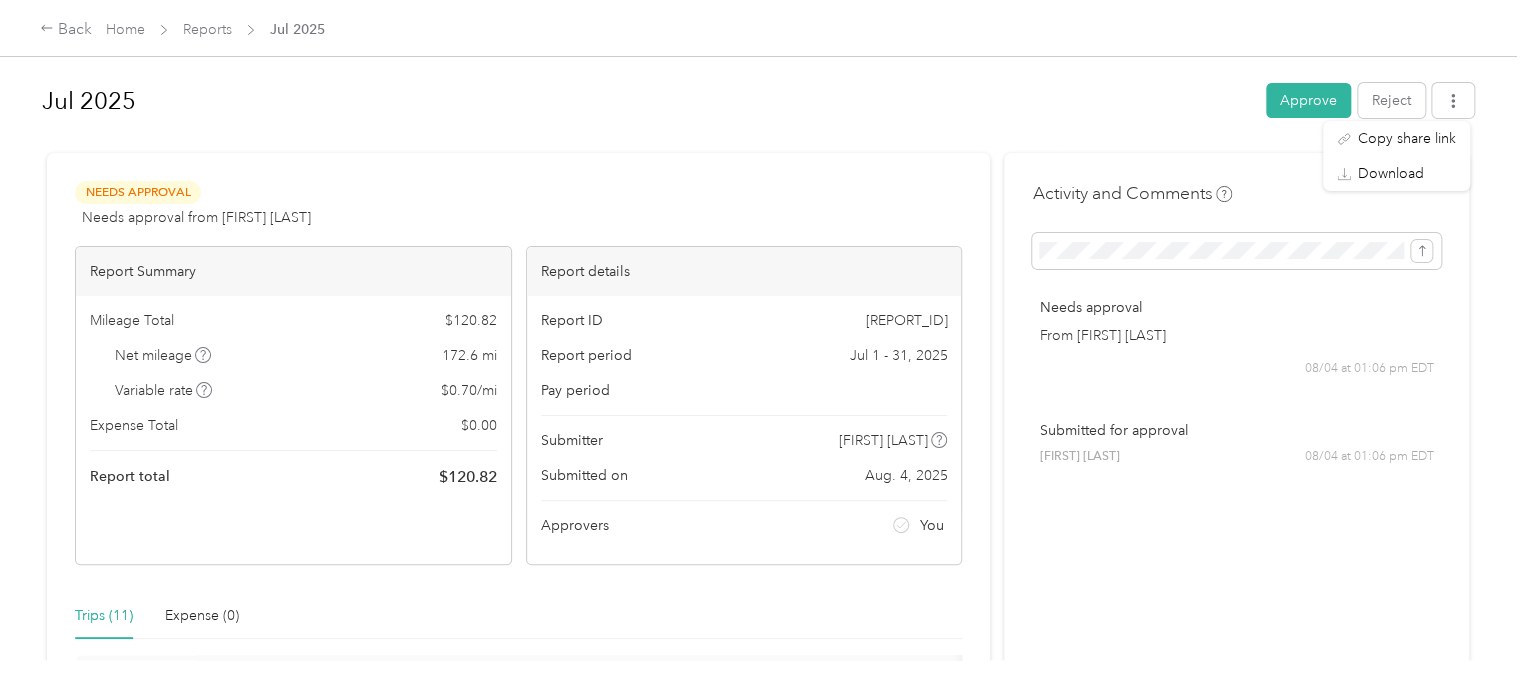 click on "Needs Approval Needs approval from [FIRST] [LAST] View  activity & comments Report Summary Mileage Total $ 120.82 Net mileage   172.6   mi Variable rate   $ 0.70 / mi Expense Total $ 0.00 Report total $ 120.82 Report ID [REPORT_ID] Report period Jul 1 - 31, 2025 Pay period Submitter [FIRST] [LAST] Submitted on Aug. 4, 2025 Approvers You Trips (11) Expense (0) Gross Miles Trip Date Value Location Track Method Purpose Notes Tags                   5.6 7-21-2025 $3.92 11:02 am BCC 12:02 pm [FIRST] [LAST] Manual Cuyahoga DD - 13.6 7-18-2025 $9.52 12:19 pm BCC 12:19 pm Evelyn Manual Cuyahoga DD - 13 7-16-2025 $9.10 10:30 am BCC 11:49 am [LAST] Manual Cuyahoga DD - 31.2 7-10-2025 $21.84 03:30 pm [FIRST] 03:30 pm [FIRST] Manual Cuyahoga DD - 25.9 7-10-2025 $18.13 01:30 pm BCC 01:30 pm [FIRST] Manual Cuyahoga DD - 22.2 7-8-2025 $15.54 04:00 pm [NUMBER] [STREET], [CITY], [STATE], [COUNTRY] 05:43 pm BCC Manual Cuyahoga DD - 23.8 7-8-2025 $16.66 12:13 pm BCC 12:49 pm GPS Cuyahoga DD - 6.6 BCC" at bounding box center [518, 1008] 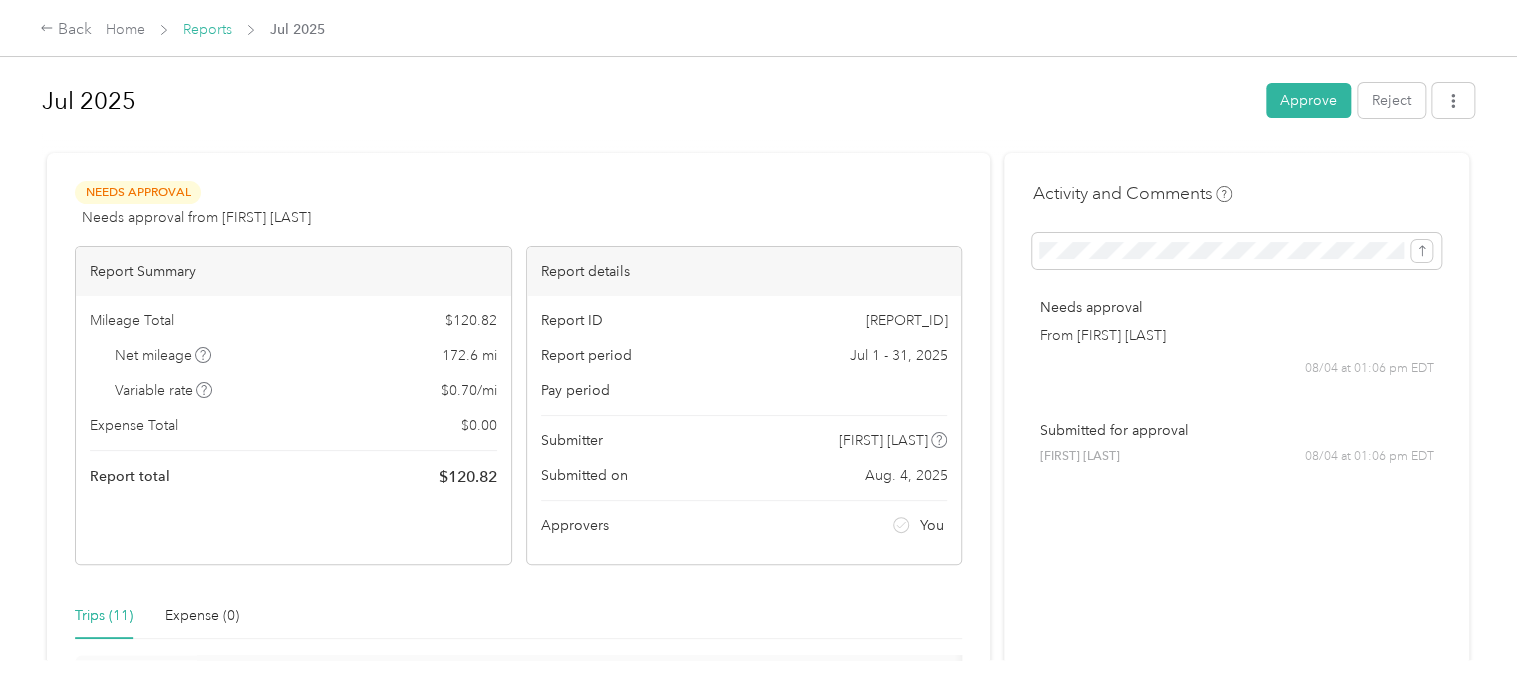 click on "Reports" at bounding box center (207, 29) 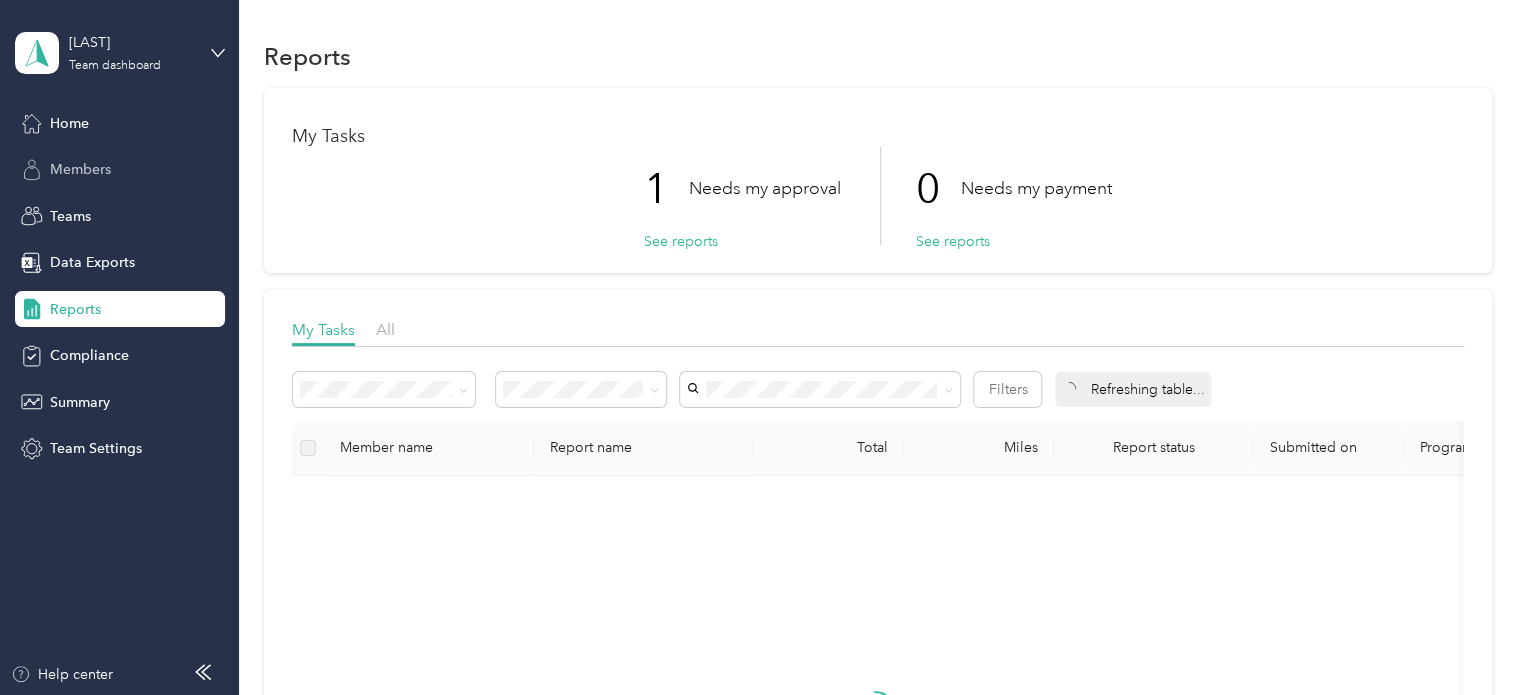 click on "Members" at bounding box center [80, 169] 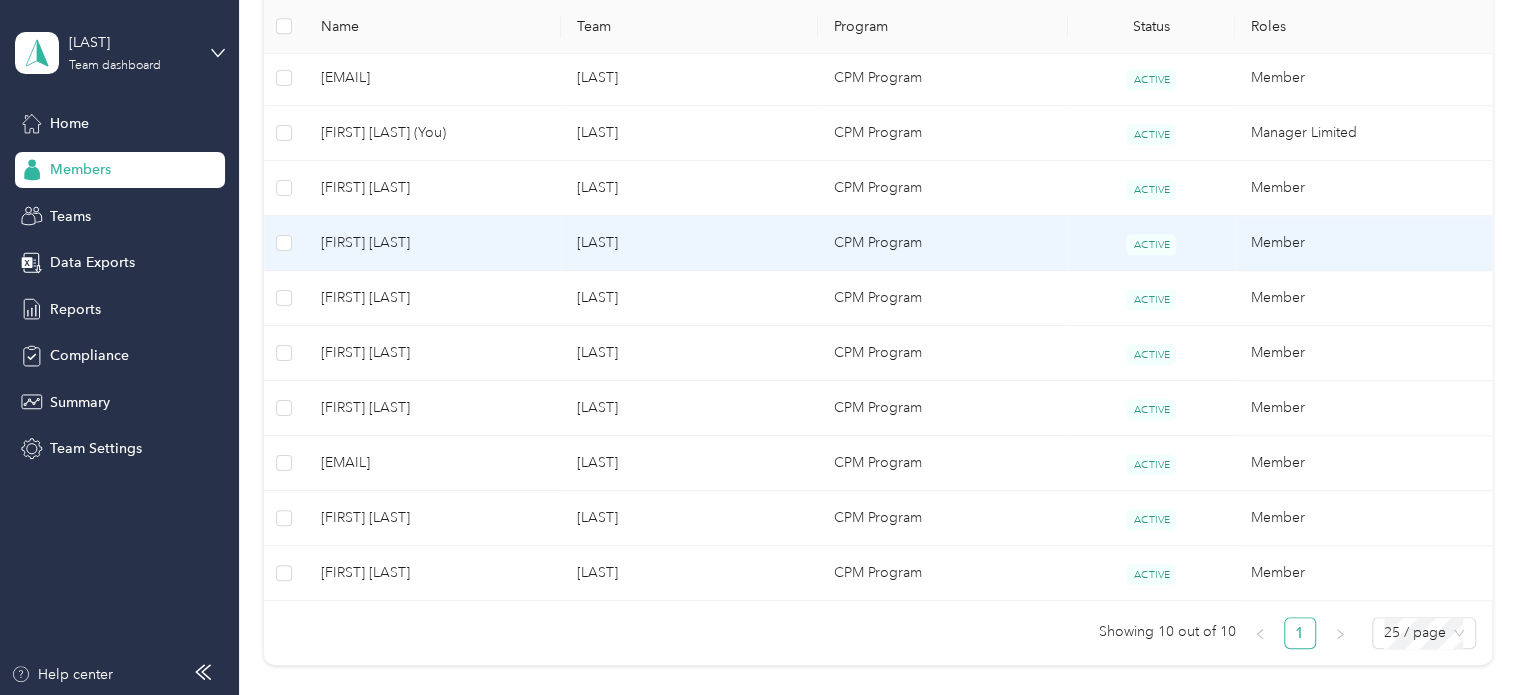 scroll, scrollTop: 539, scrollLeft: 0, axis: vertical 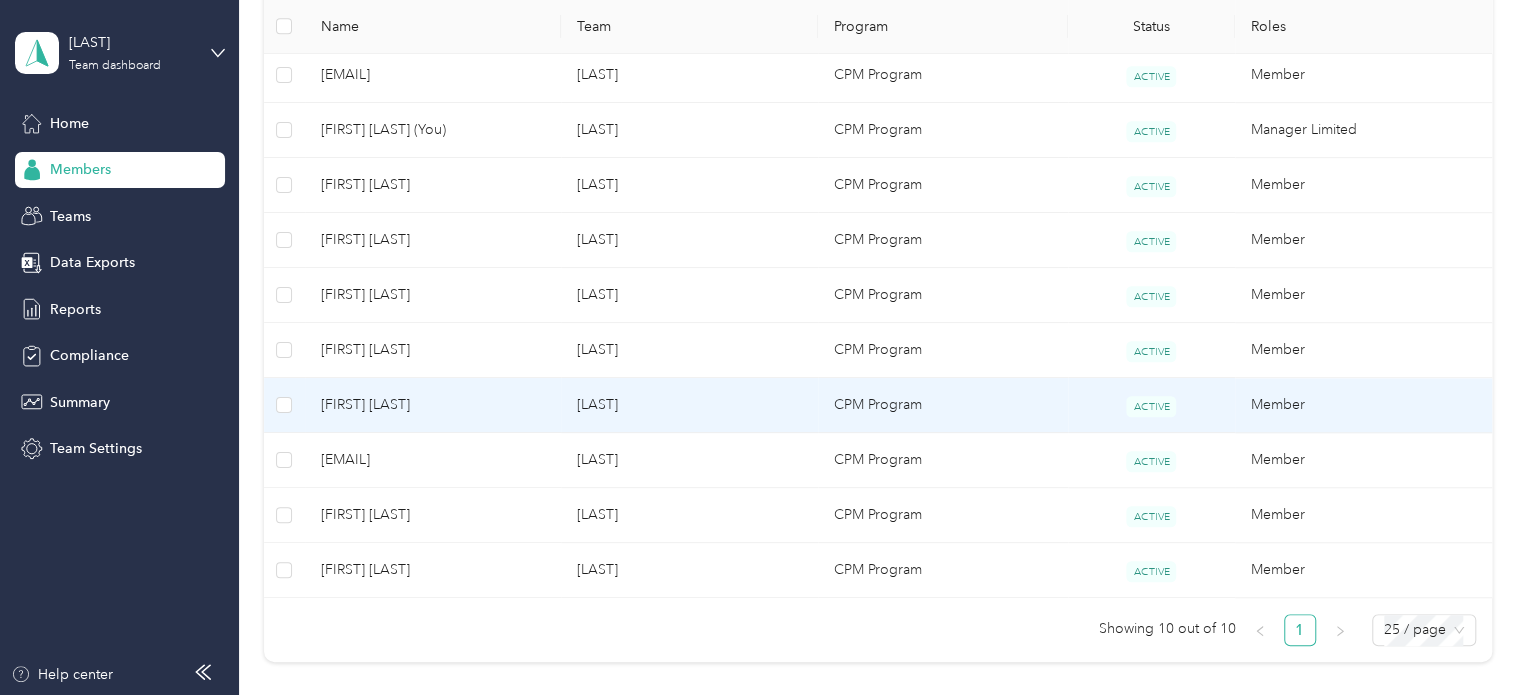 click on "[LAST]" at bounding box center (689, 405) 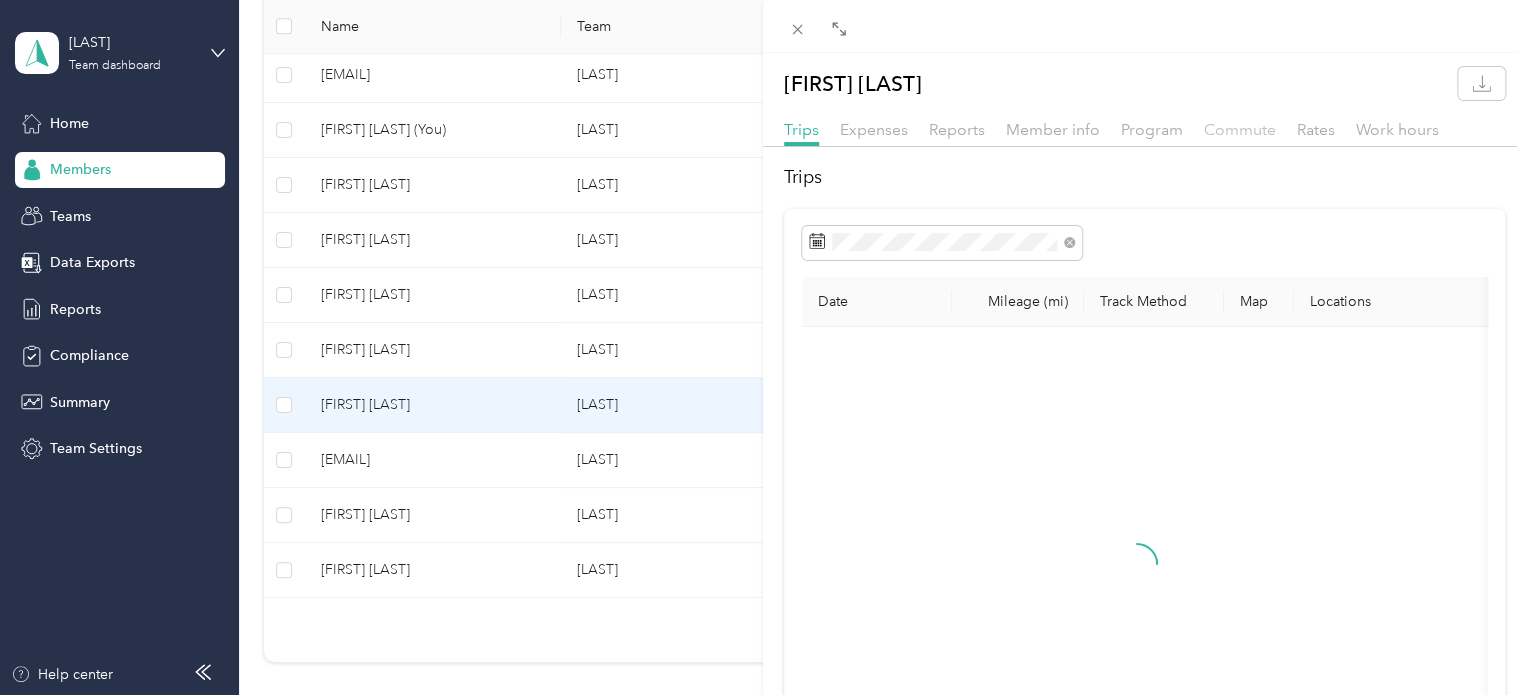 click on "Commute" at bounding box center (1240, 129) 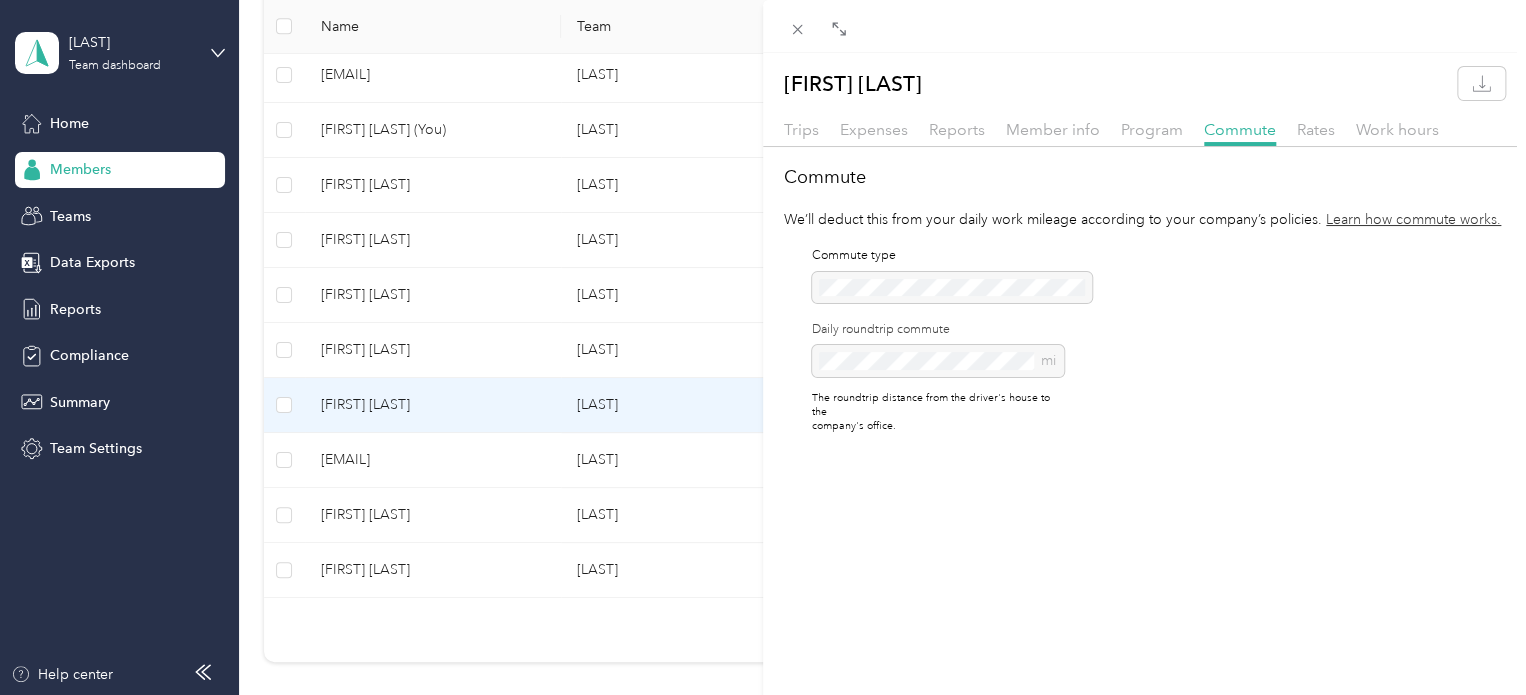 click on "Commute type Daily roundtrip commute   mi The roundtrip distance from the driver's house to the  company's office." at bounding box center (938, 340) 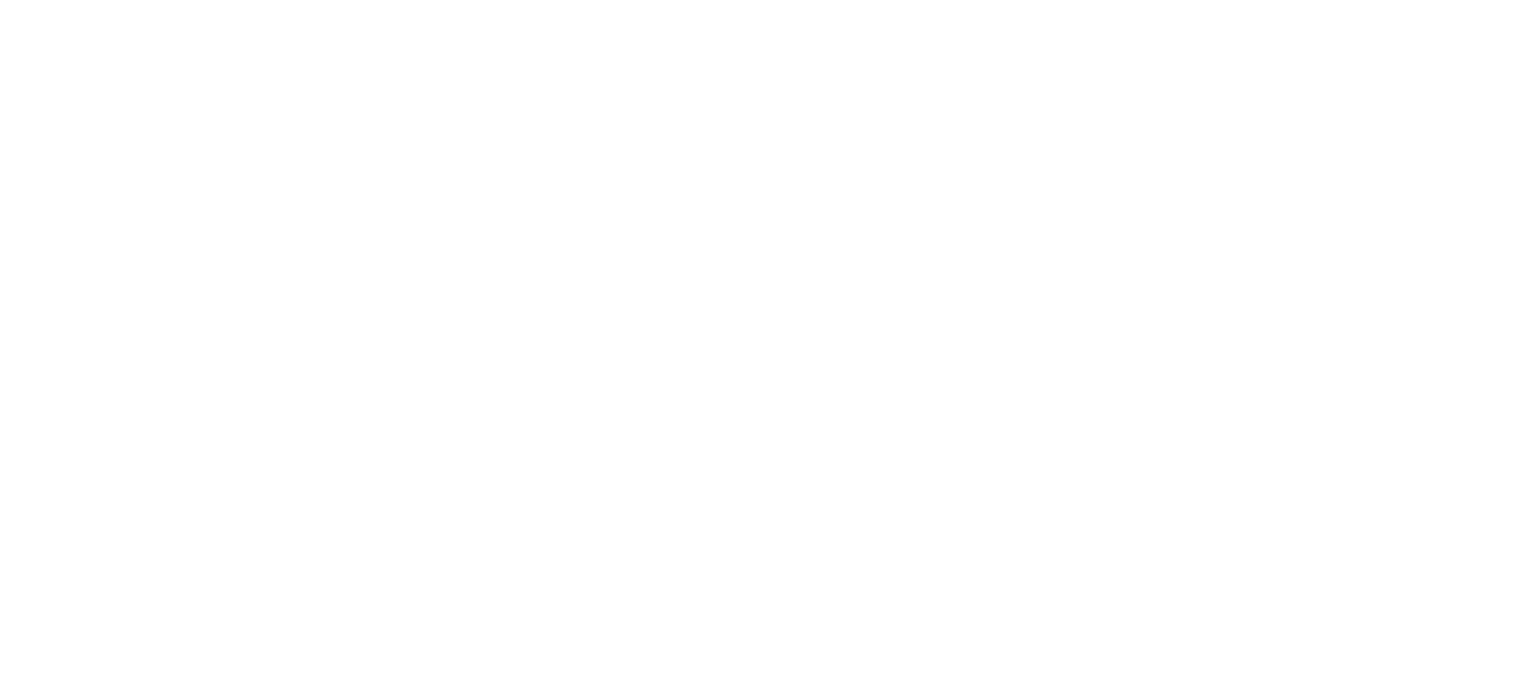 scroll, scrollTop: 0, scrollLeft: 0, axis: both 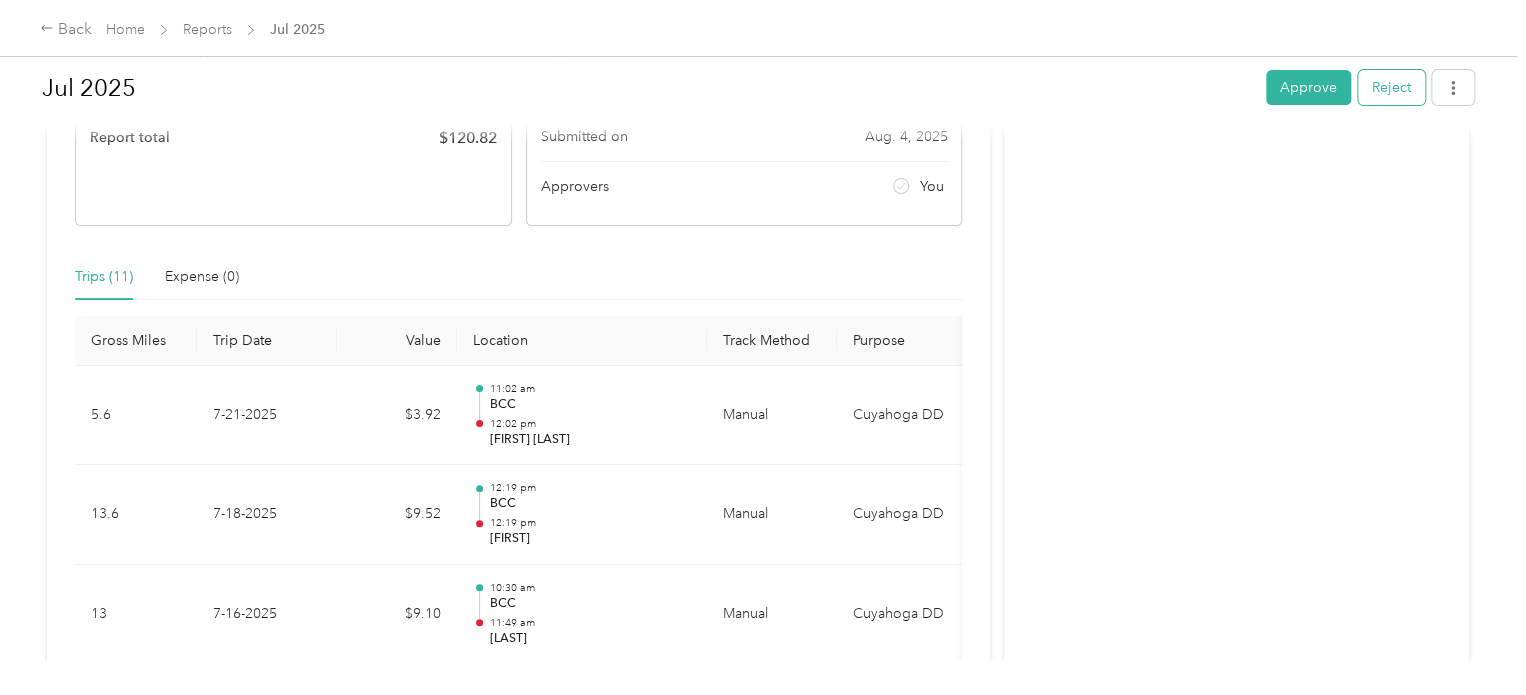 click on "Reject" at bounding box center (1391, 87) 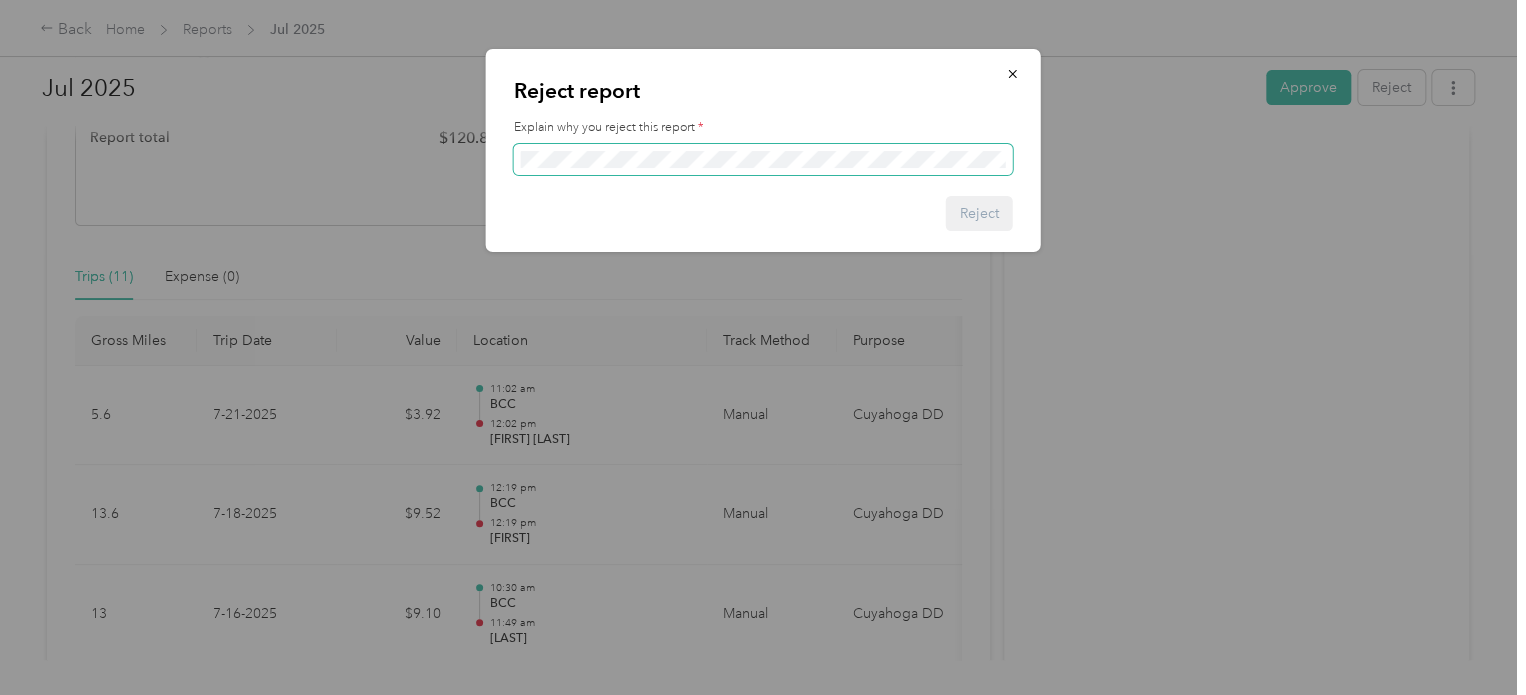 click at bounding box center (763, 160) 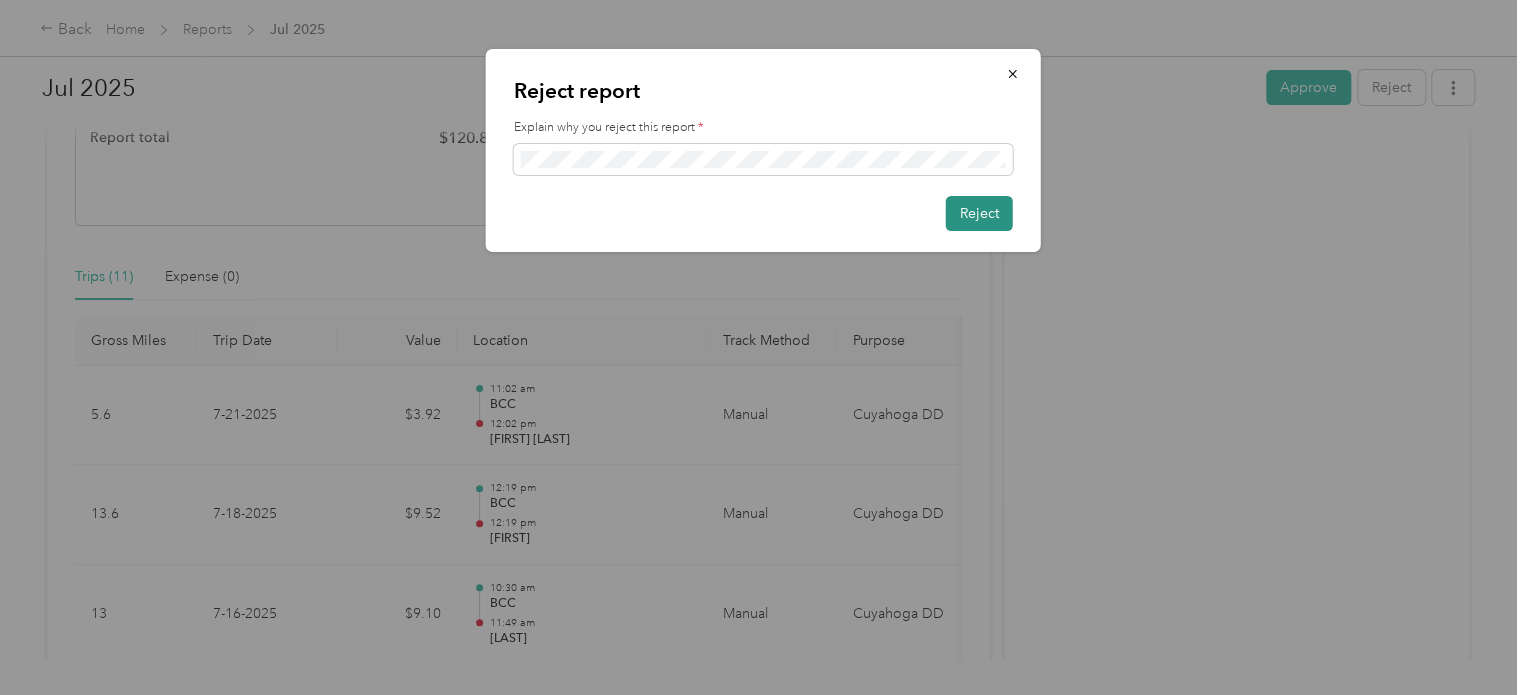 click on "Reject" at bounding box center (979, 213) 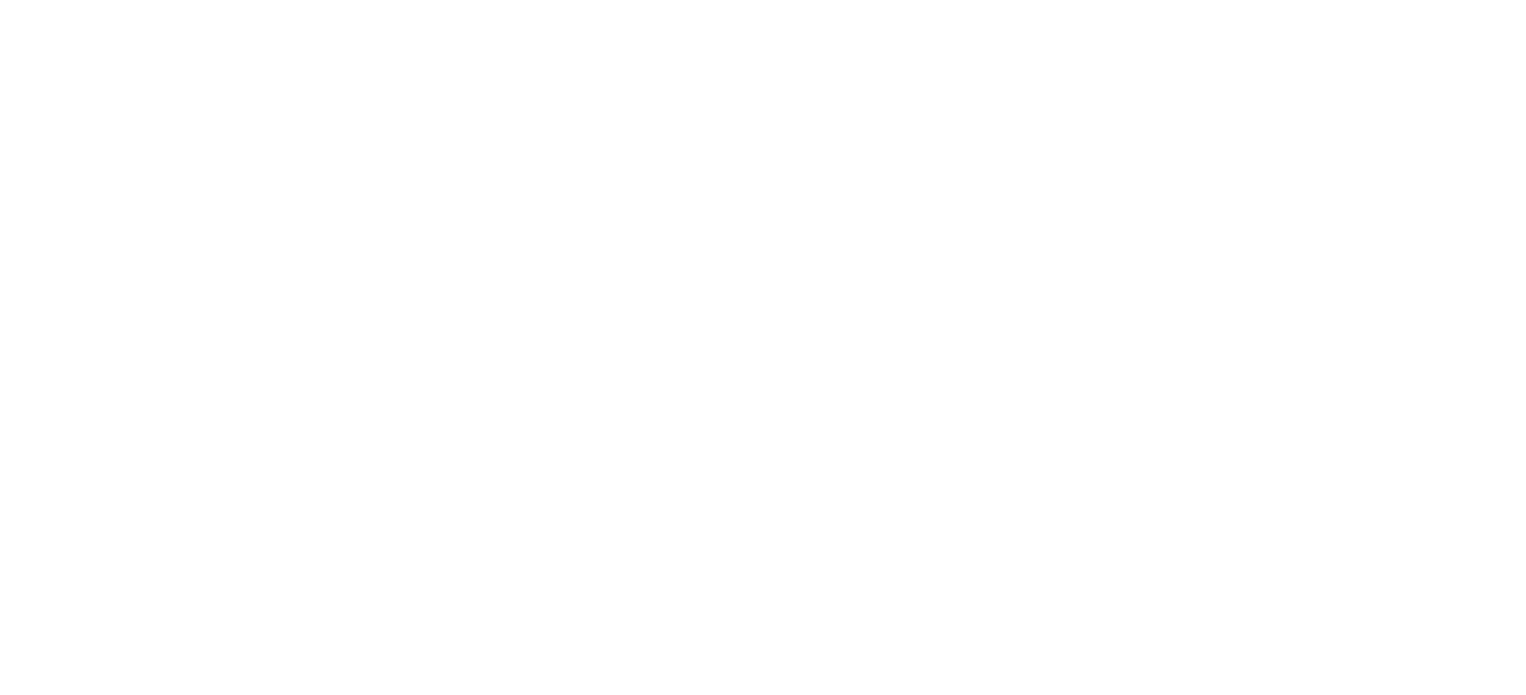 scroll, scrollTop: 0, scrollLeft: 0, axis: both 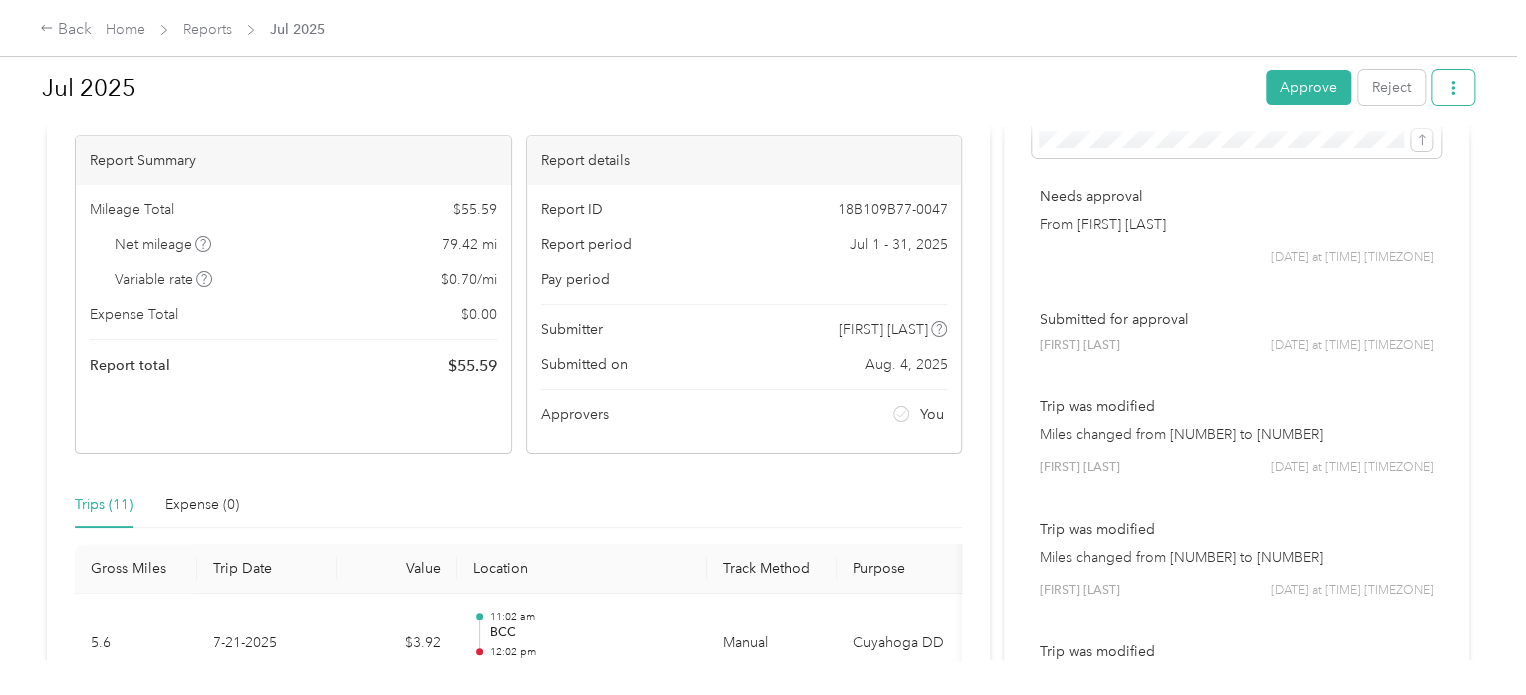 click 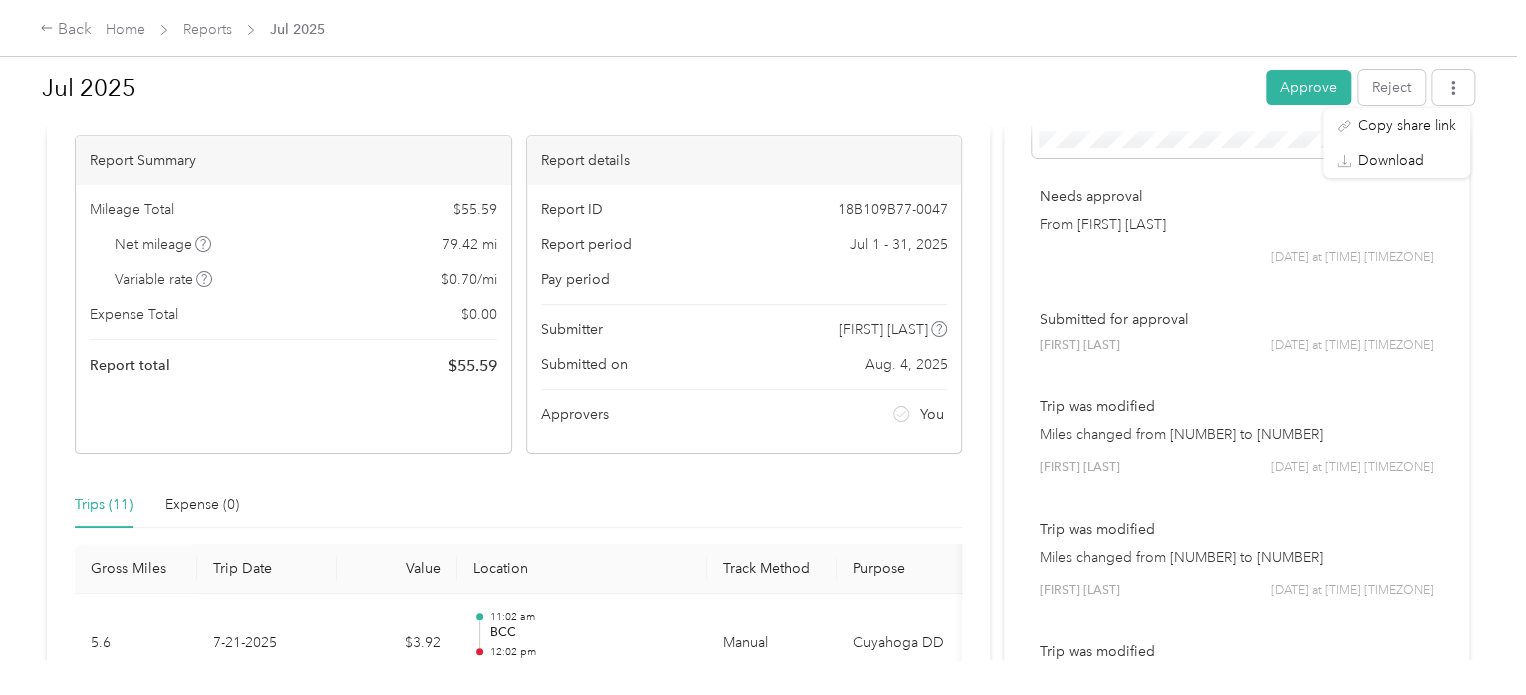click on "Jul 2025 Approve Reject Needs Approval Needs approval from Lauren Waldron View  activity & comments Report Summary Mileage Total $ 55.59 Net mileage   79.42   mi Variable rate   $ 0.70 / mi Expense Total $ 0.00 Report total $ 55.59 Report details Report ID 18B109B77-0047 Report period Jul 1 - 31, 2025 Pay period Submitter Denisse Cruz Submitted on Aug. 4, 2025 Approvers You Trips (11) Expense (0) Gross Miles Trip Date Value Location Track Method Purpose Notes Tags                   5.6 7-21-2025 $3.92 11:02 am BCC 12:02 pm Juan Serrano Manual Cuyahoga DD - 13.6 7-18-2025 $9.52 12:19 pm BCC 12:19 pm Evelyn Manual Cuyahoga DD - 13.1 7-16-2025 $9.14 10:30 am BCC 11:49 am Ybarra Manual Cuyahoga DD - 31.2 7-10-2025 $21.84 03:30 pm Angelyk 03:30 pm Home Manual Cuyahoga DD - 25.8 7-10-2025 $18.07 01:30 pm BCC 01:30 pm Angelyk Manual Cuyahoga DD - 22.2 7-8-2025 $15.54 04:00 pm 17121 Lake Shore Blvd, Cleveland, OH, United States 05:43 pm BCC Manual Cuyahoga DD - 23.8 7-8-2025 $16.66 12:13 pm BCC 12:49 pm GPS" at bounding box center [758, 330] 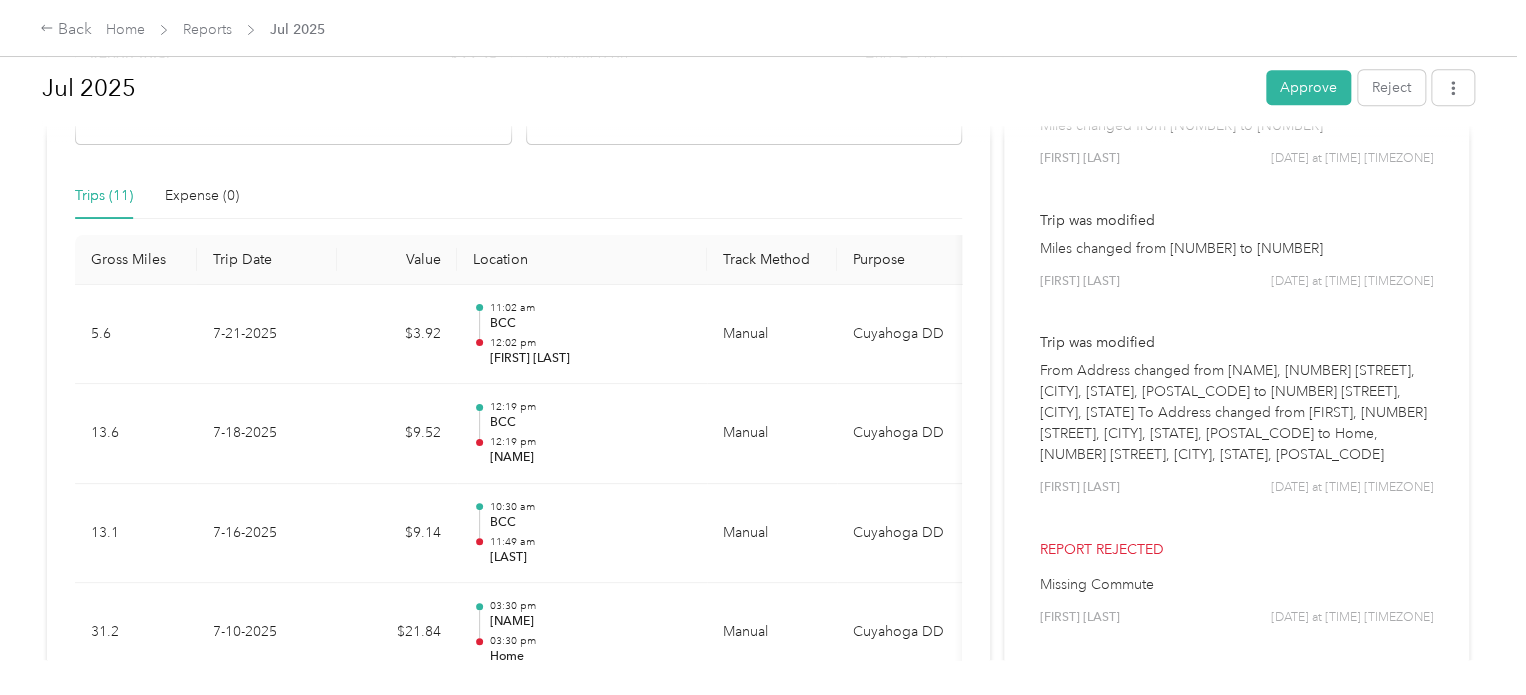 scroll, scrollTop: 0, scrollLeft: 0, axis: both 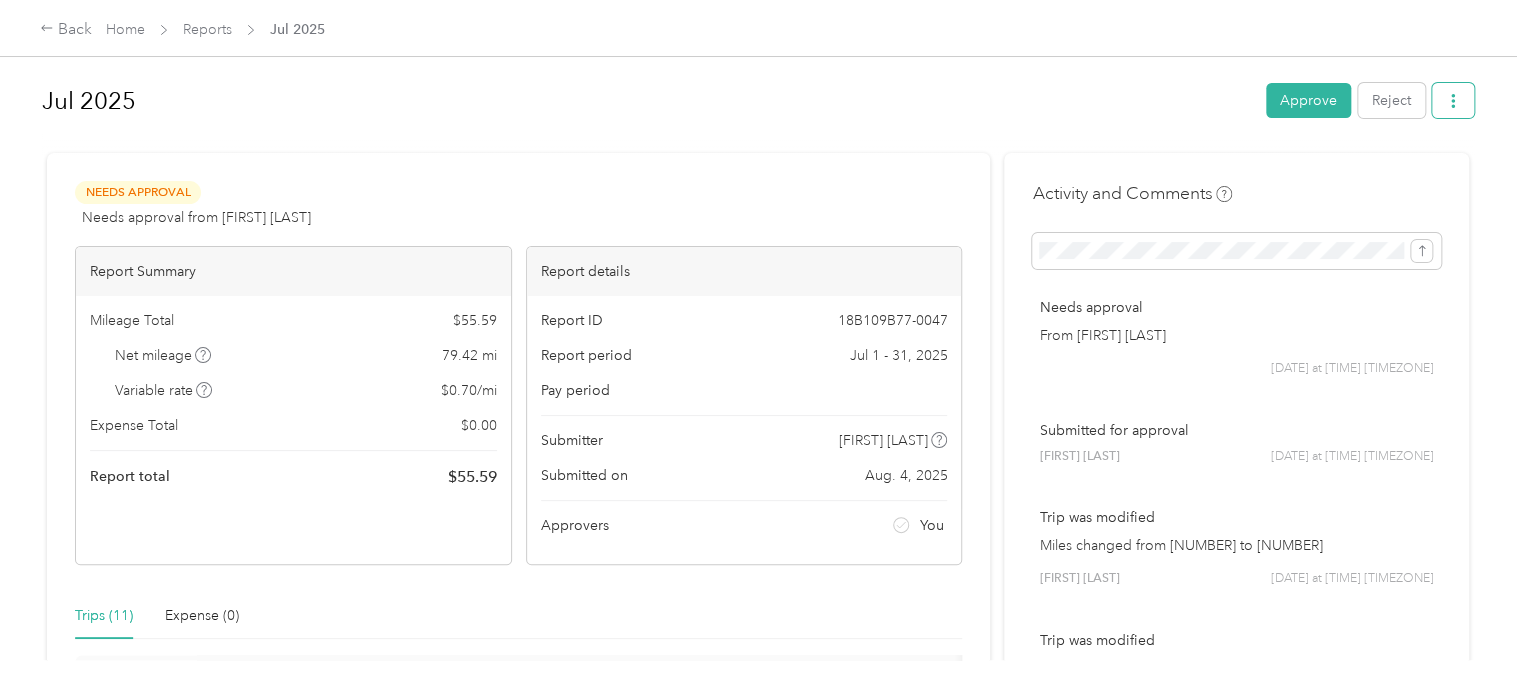 click at bounding box center [1453, 100] 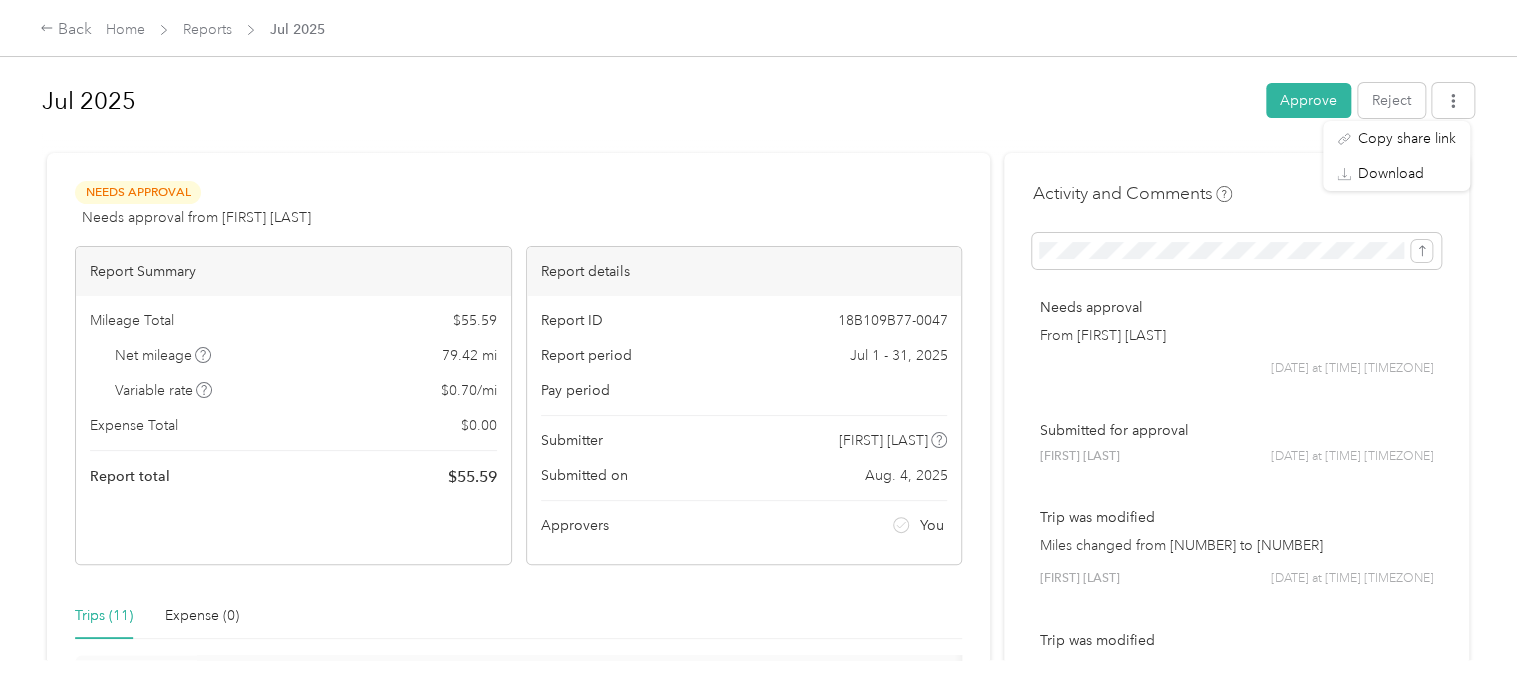 click at bounding box center (758, 144) 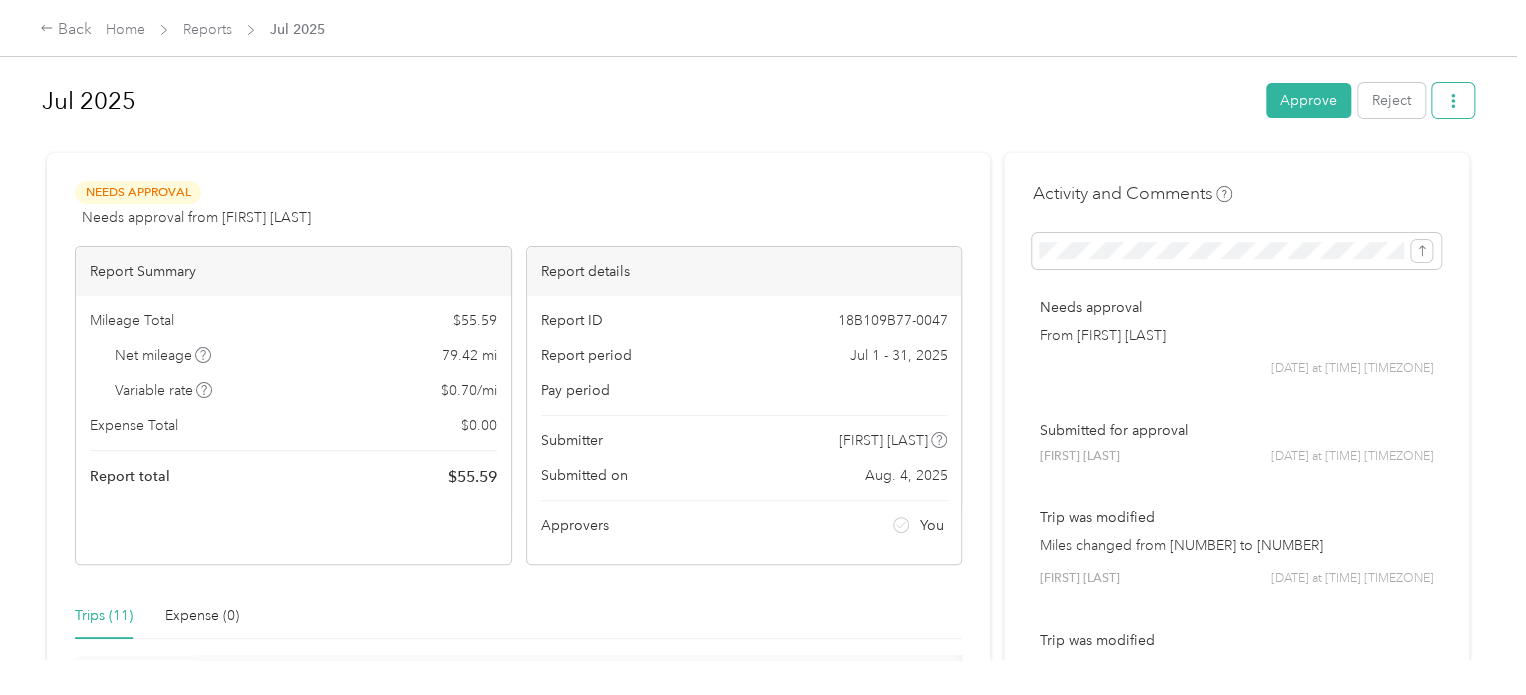 click 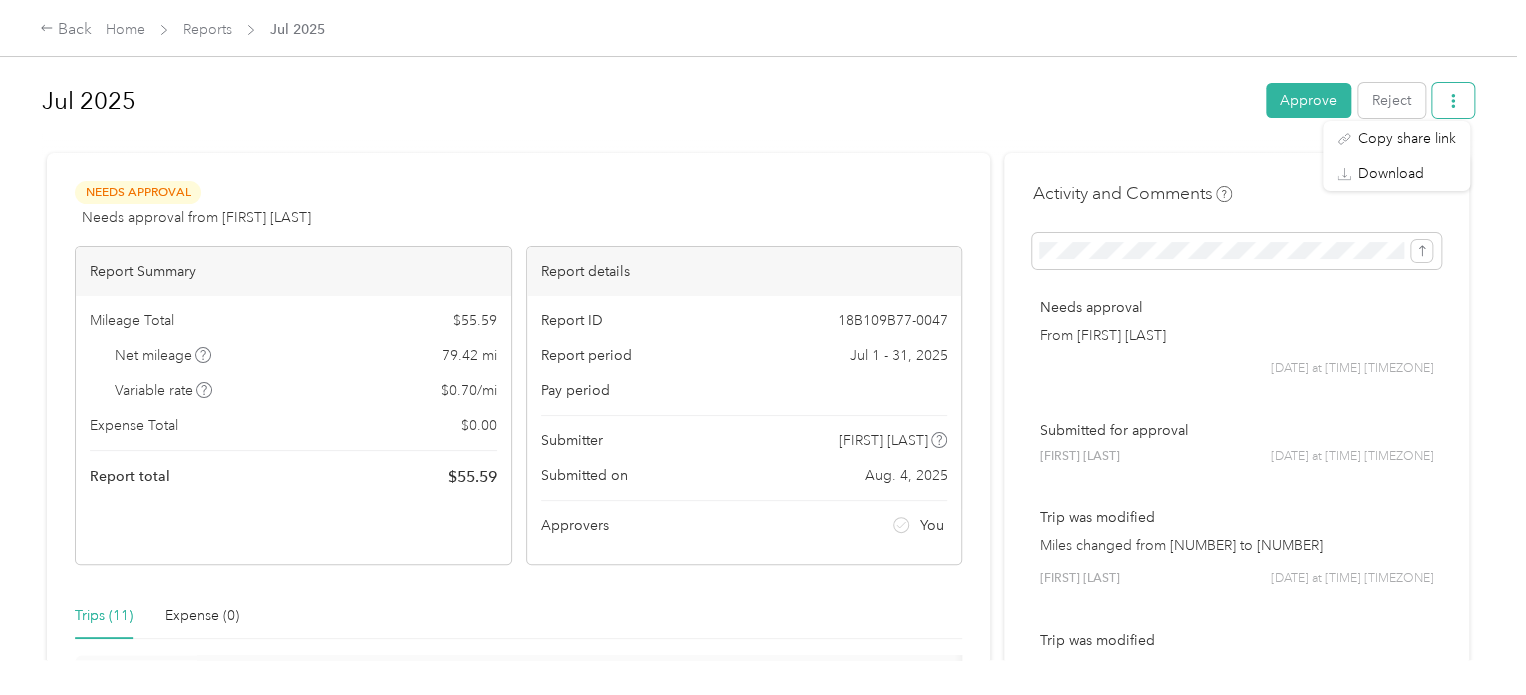 click 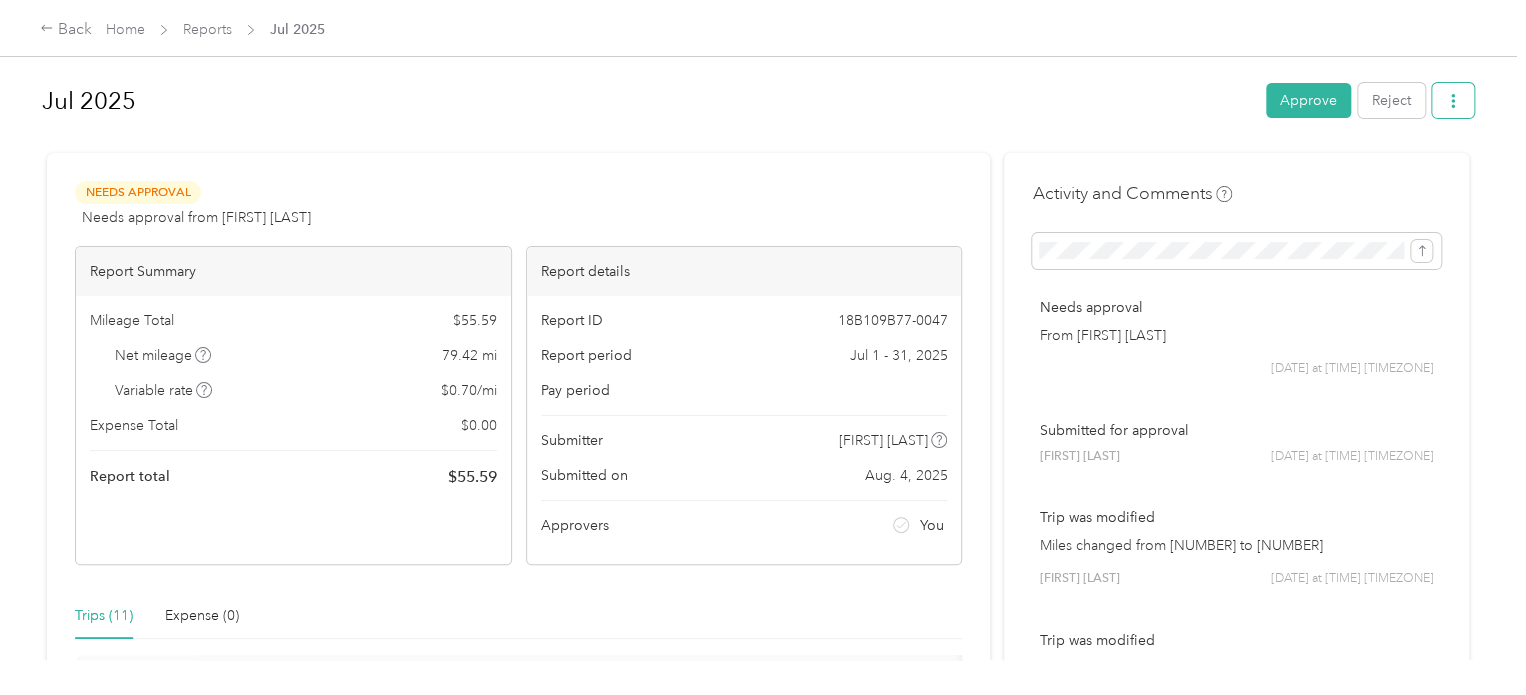 click 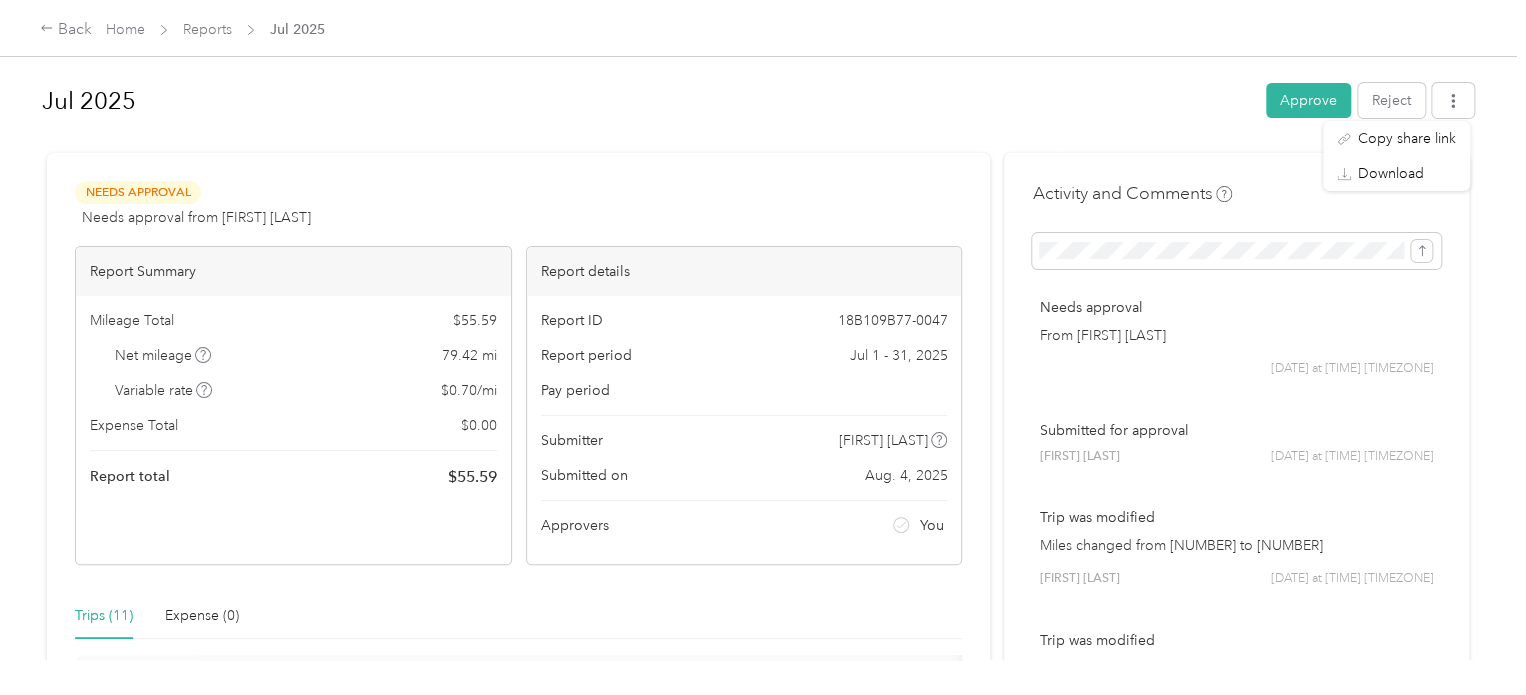 click on "Jul 2025" at bounding box center [647, 101] 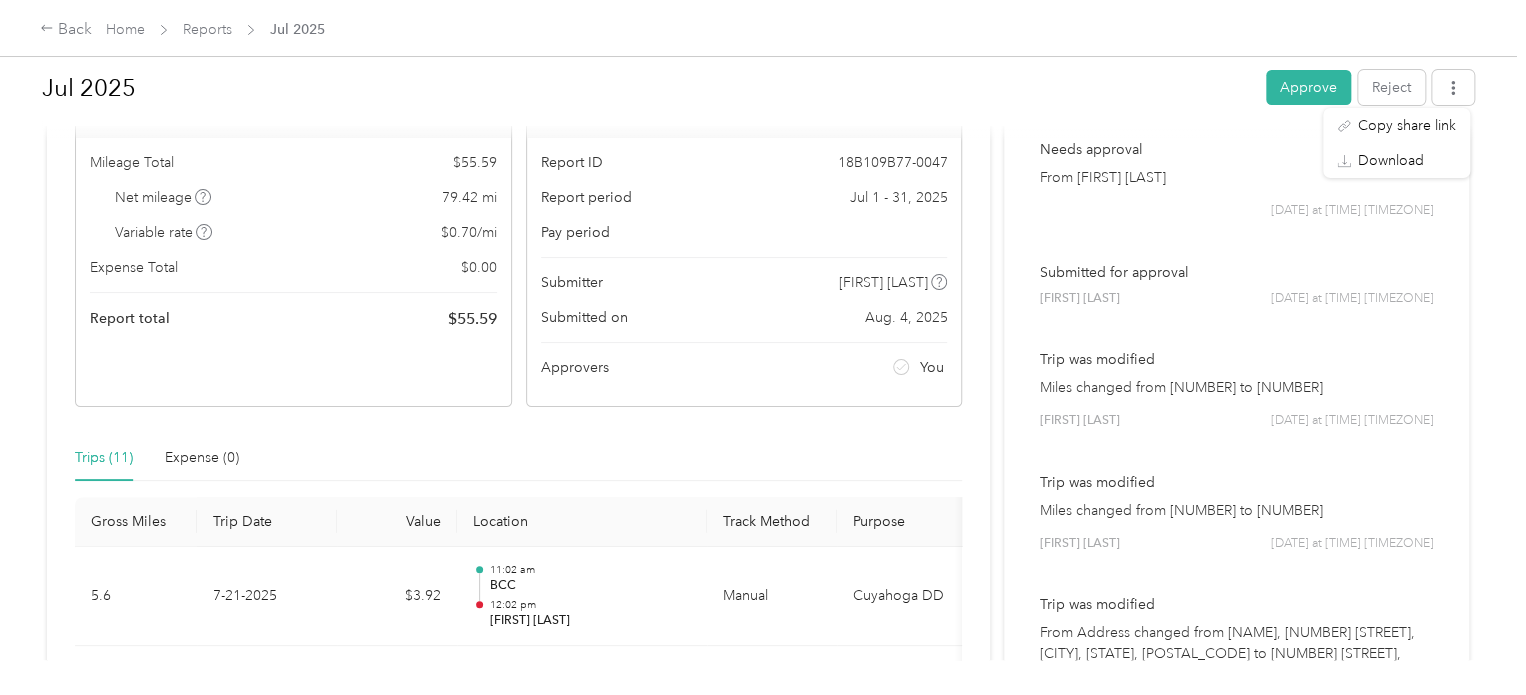 scroll, scrollTop: 0, scrollLeft: 0, axis: both 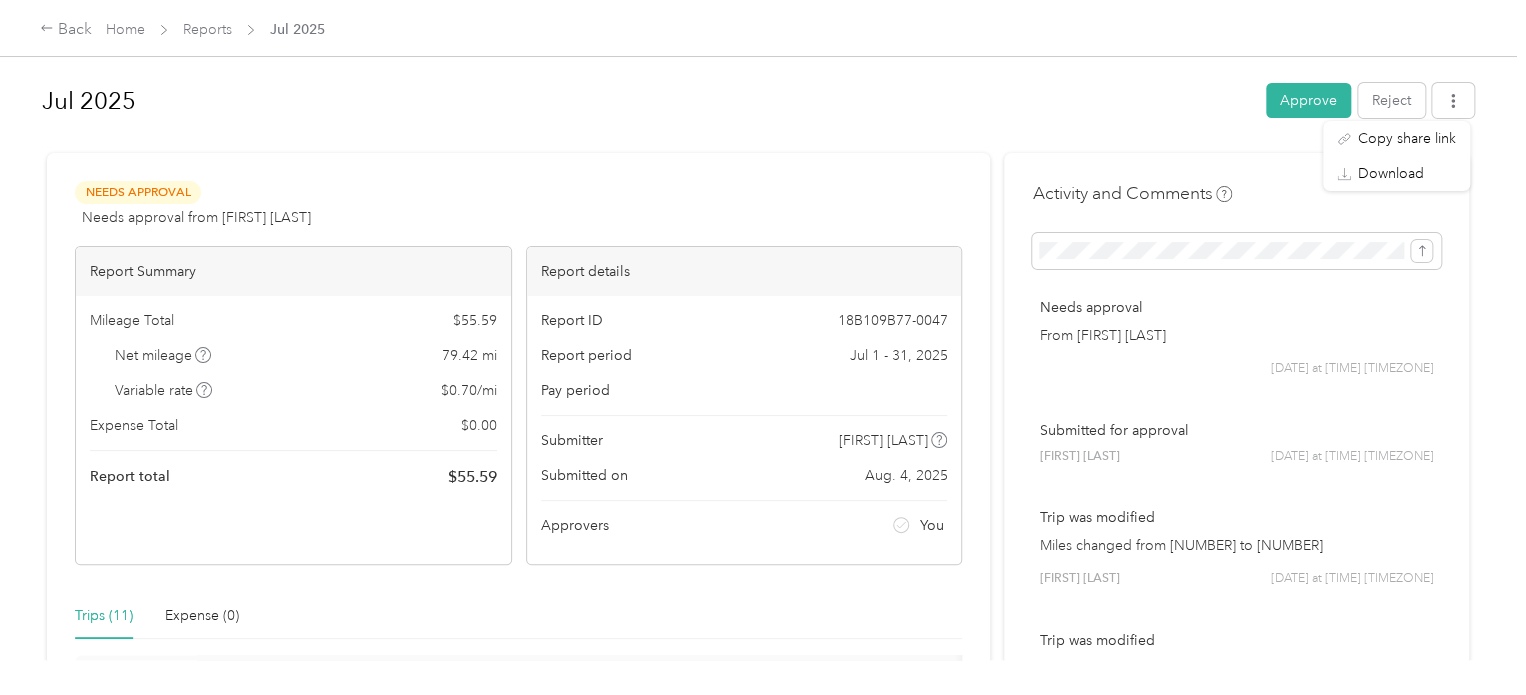 click on "Jul 2025 Approve Reject" at bounding box center [758, 104] 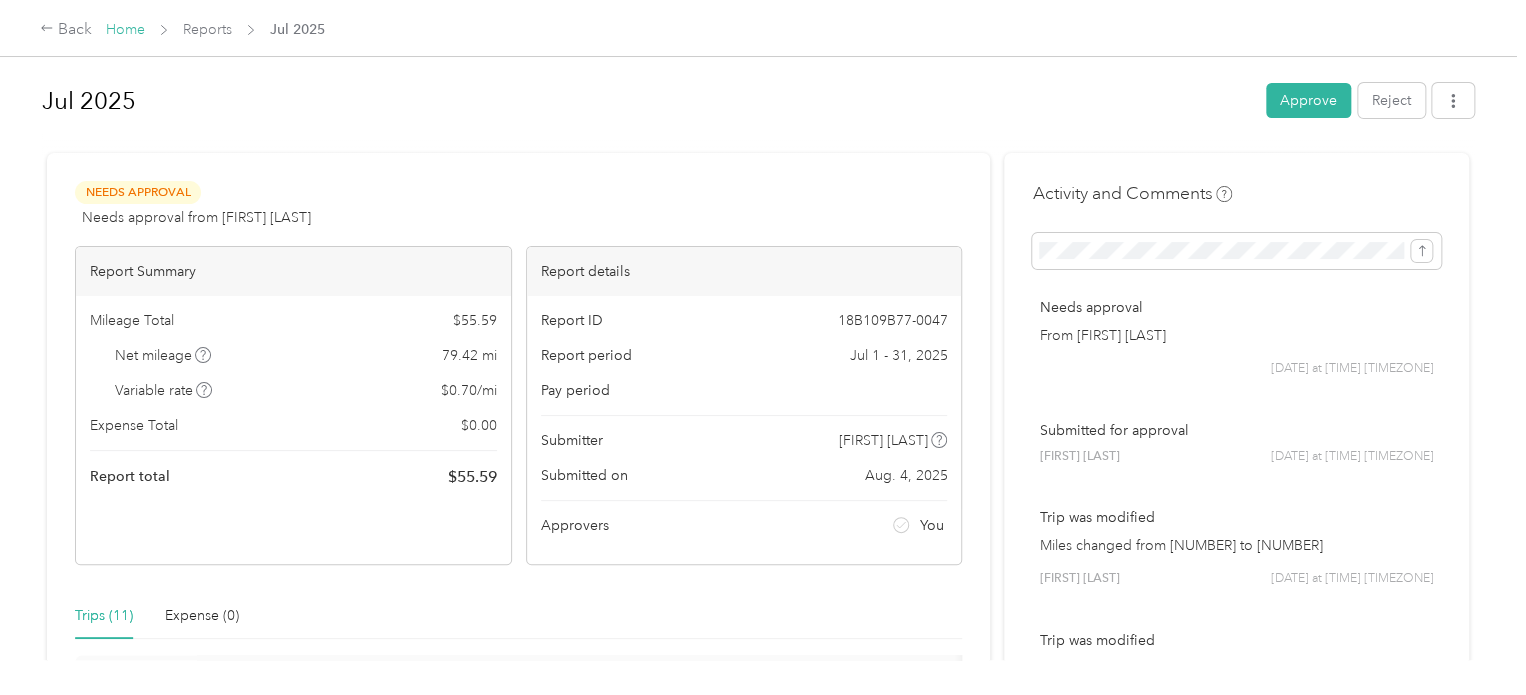 click on "Home" at bounding box center [125, 29] 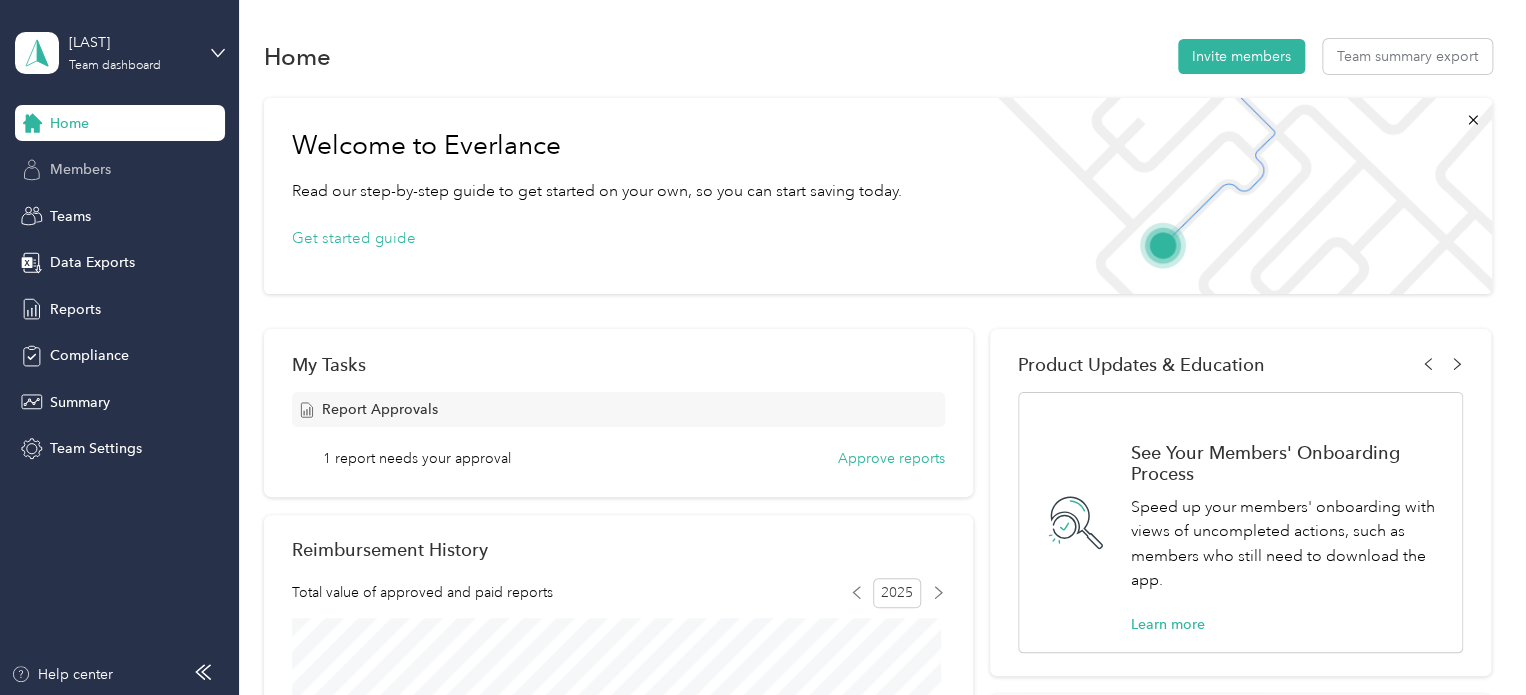 click on "Members" at bounding box center (80, 169) 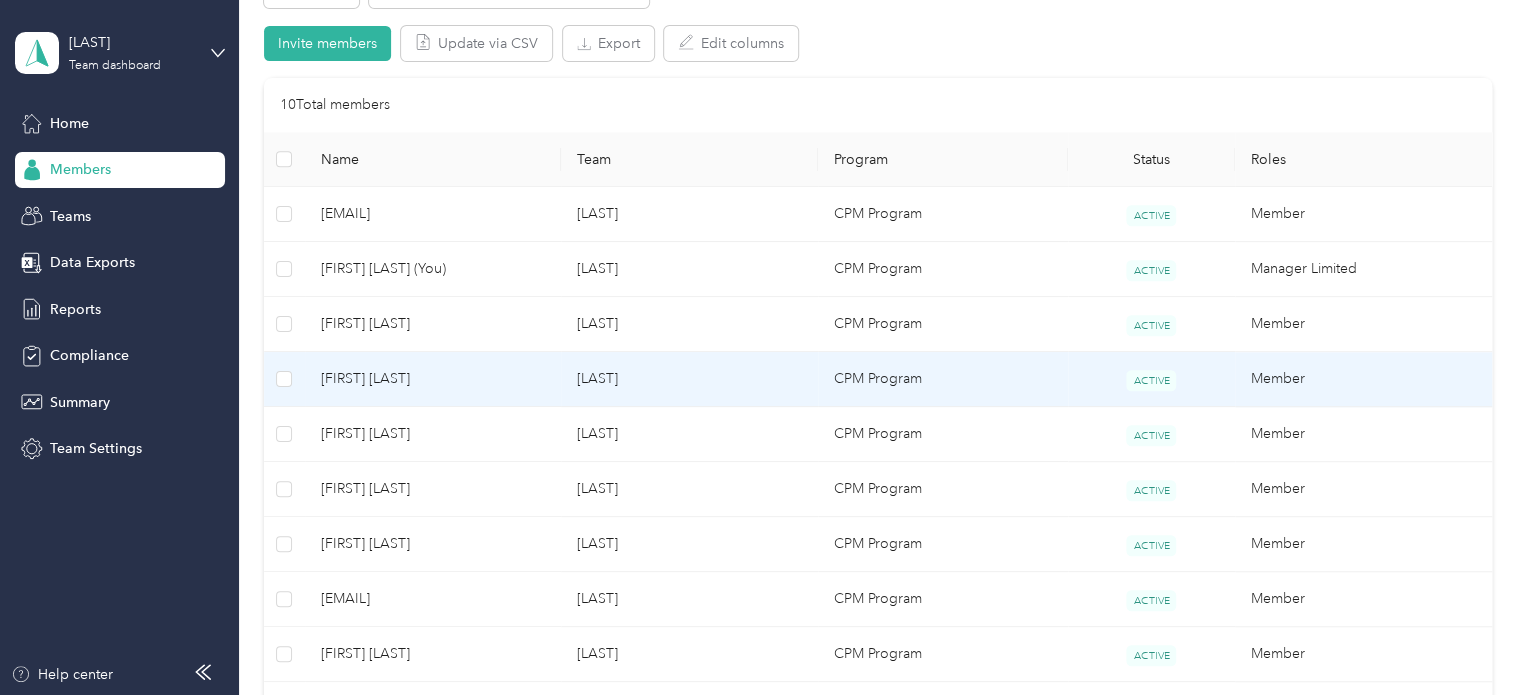 scroll, scrollTop: 567, scrollLeft: 0, axis: vertical 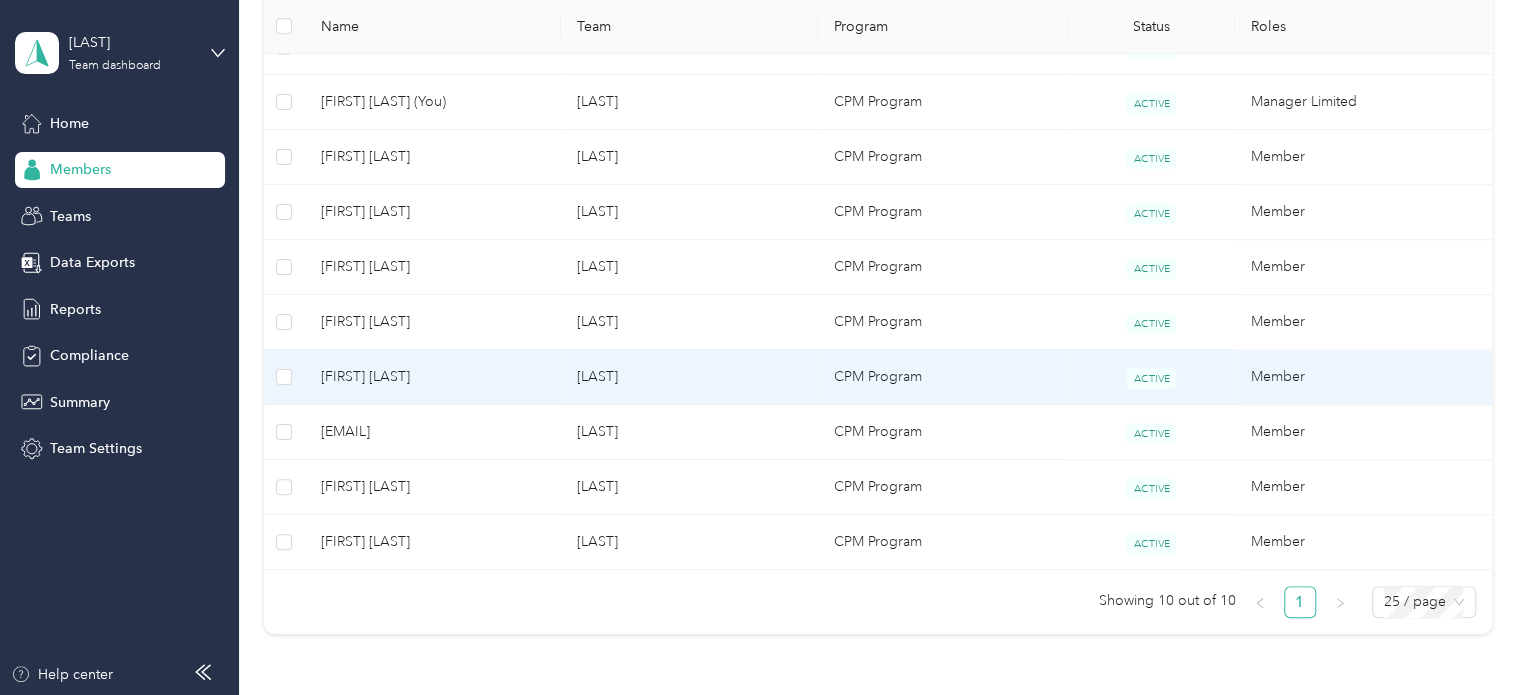 click on "[LAST]" at bounding box center [689, 377] 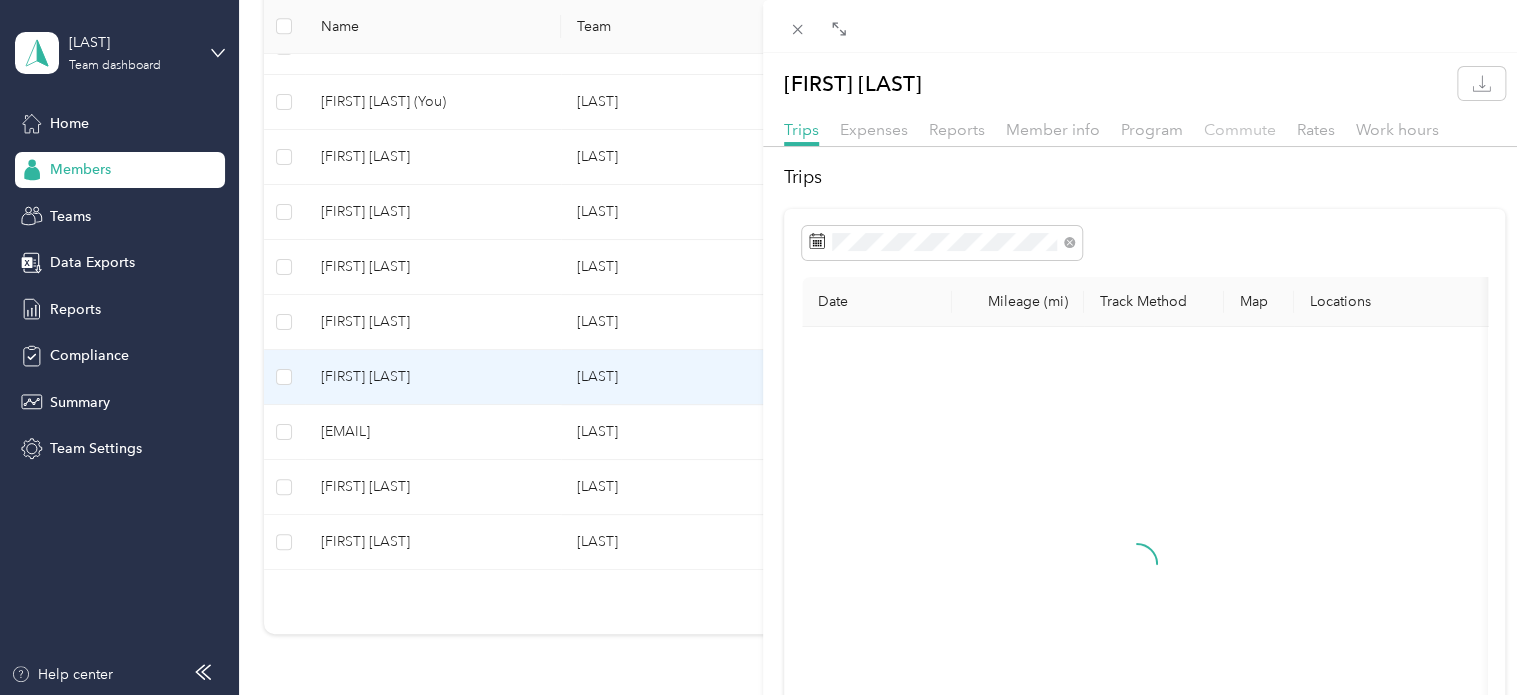 click on "Commute" at bounding box center [1240, 129] 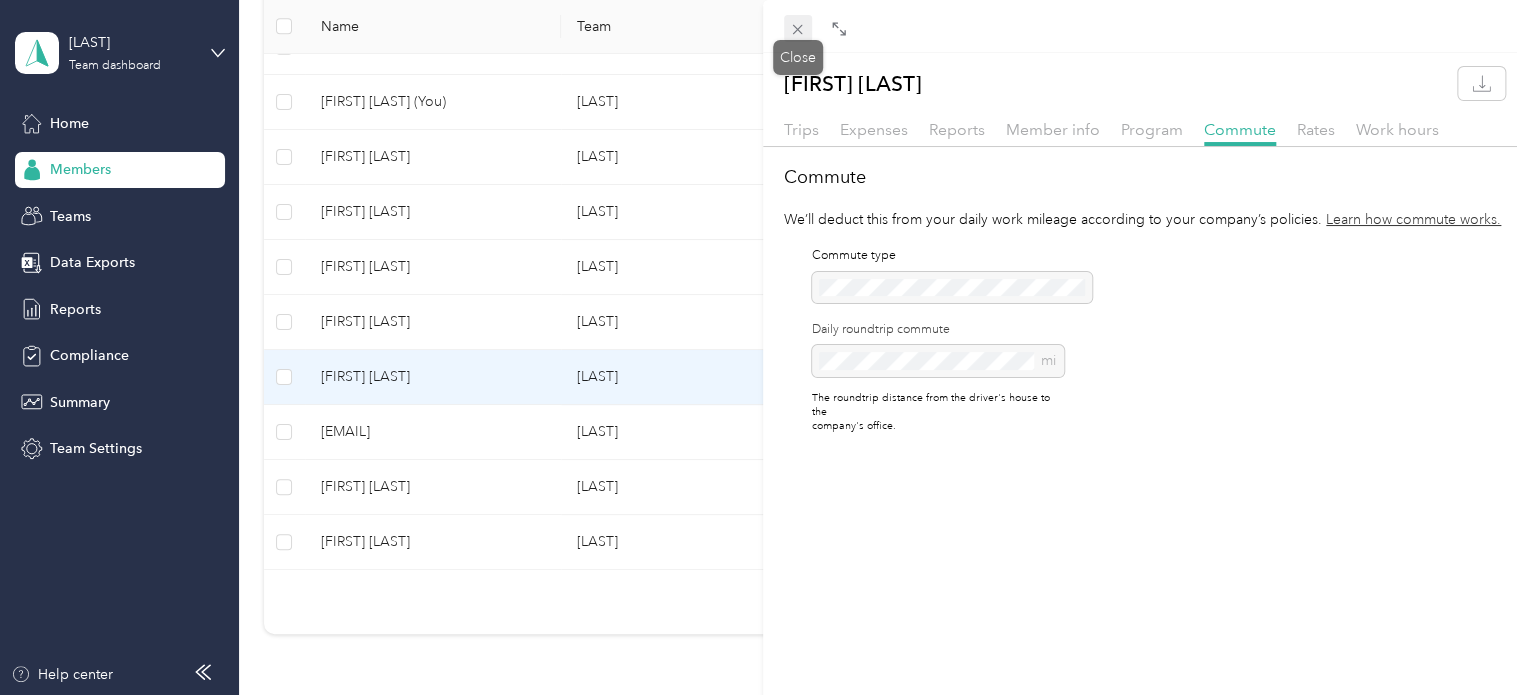click 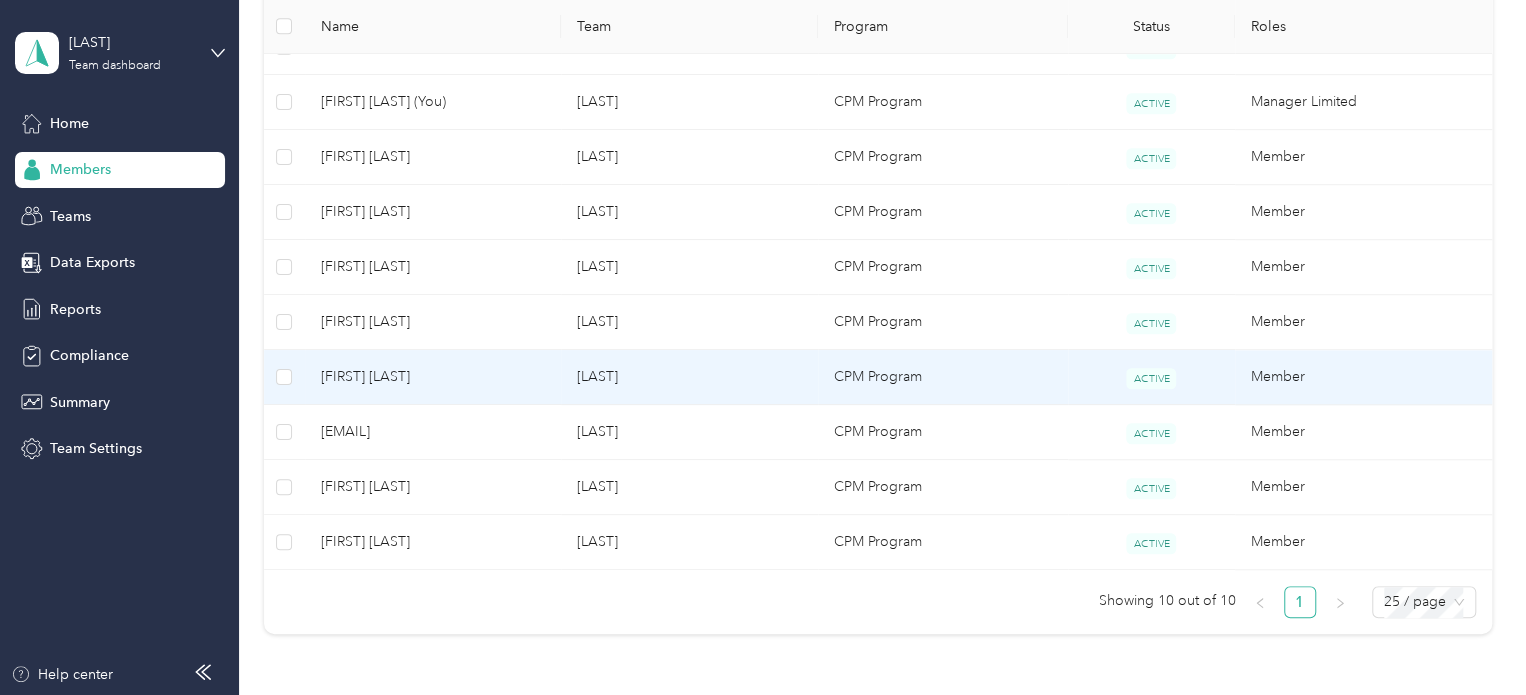 scroll, scrollTop: 0, scrollLeft: 0, axis: both 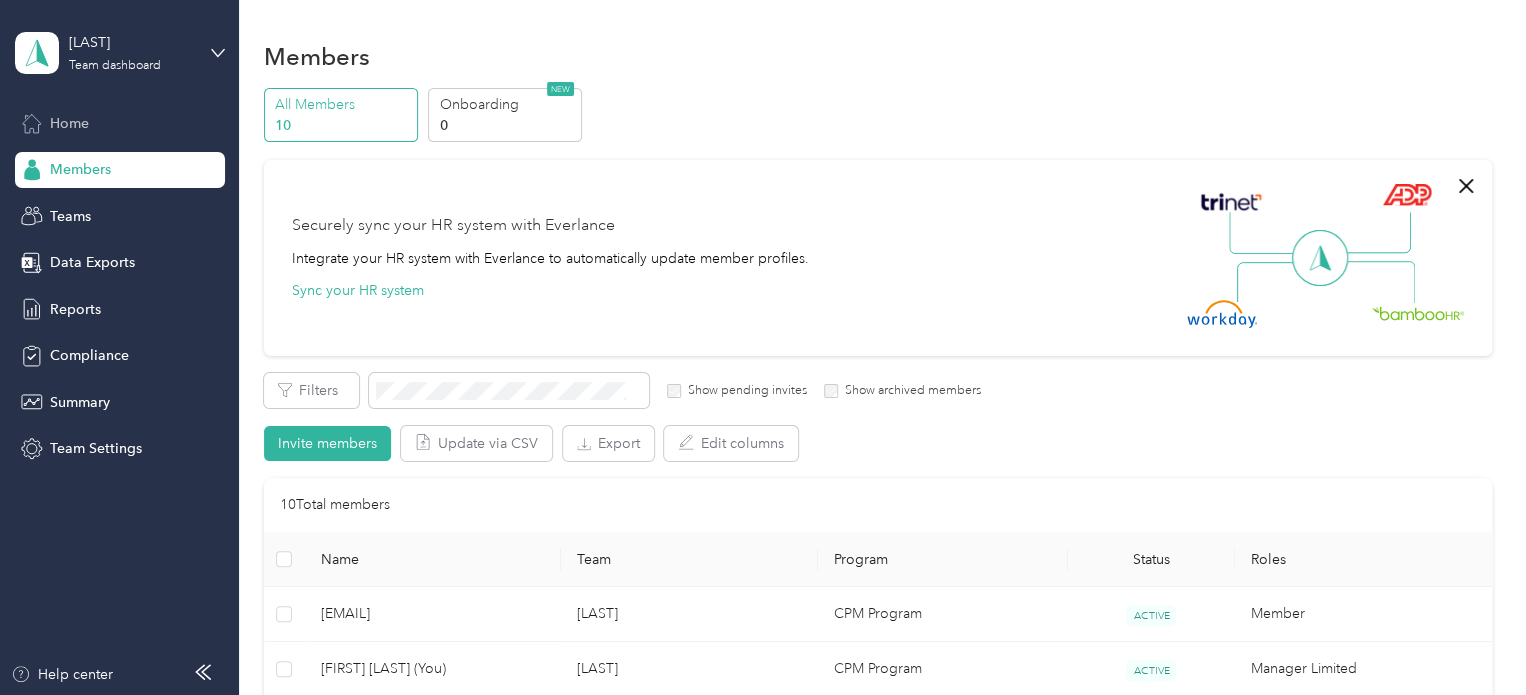 click on "Home" at bounding box center (69, 123) 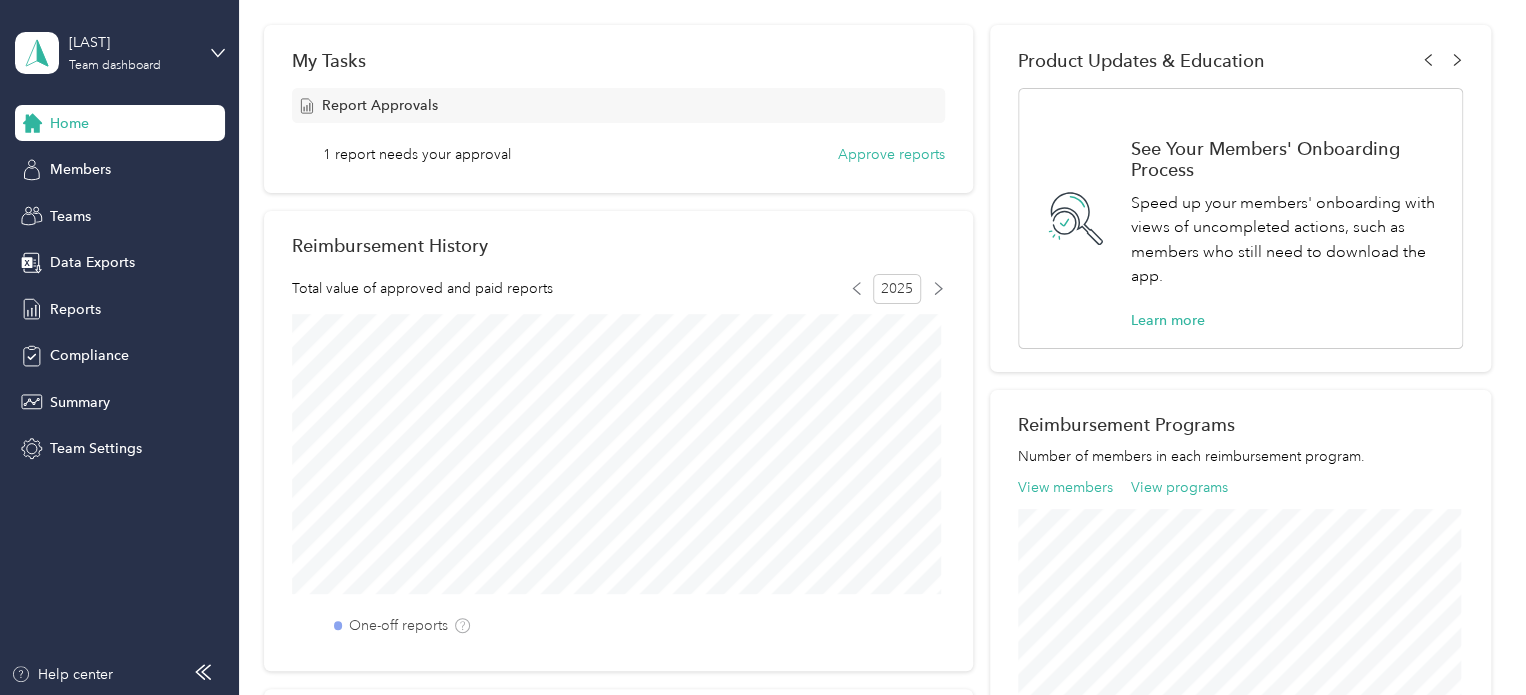 scroll, scrollTop: 303, scrollLeft: 0, axis: vertical 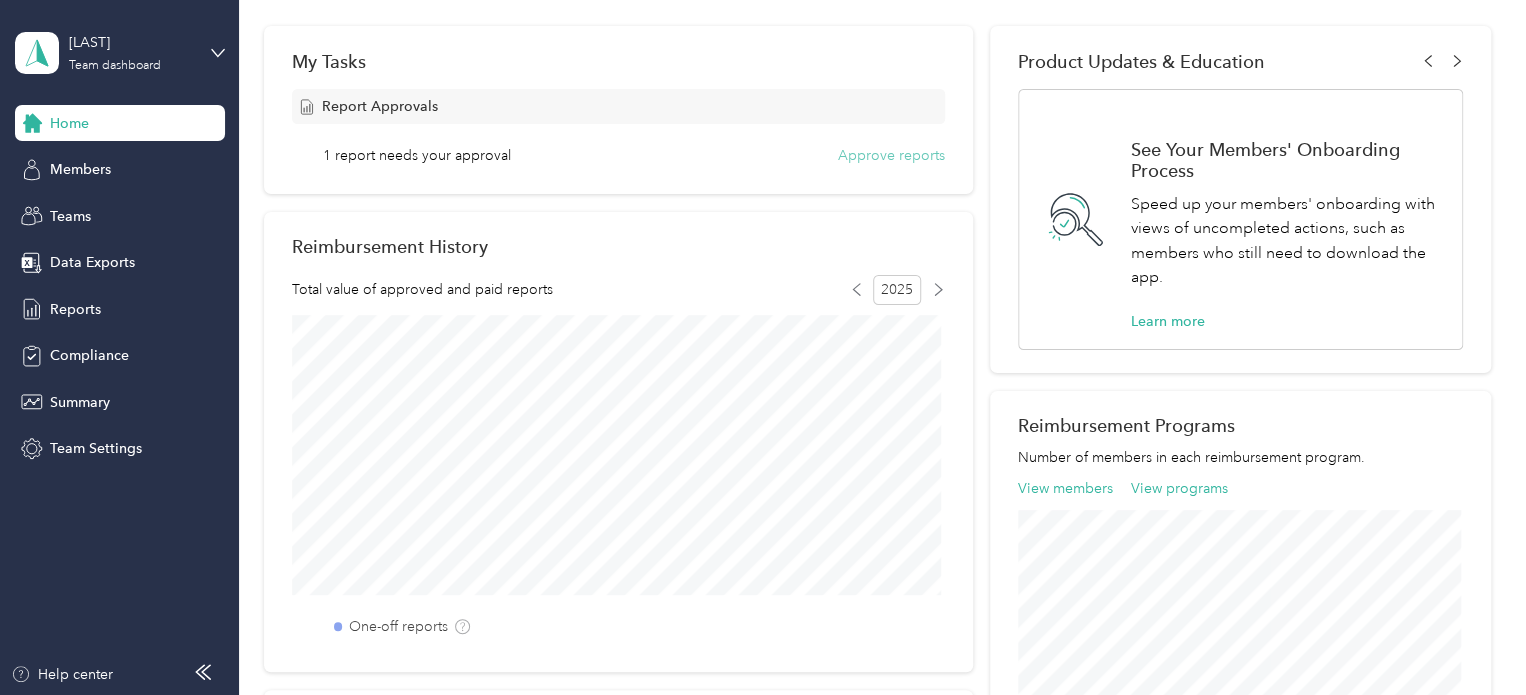 click on "Approve reports" at bounding box center [891, 155] 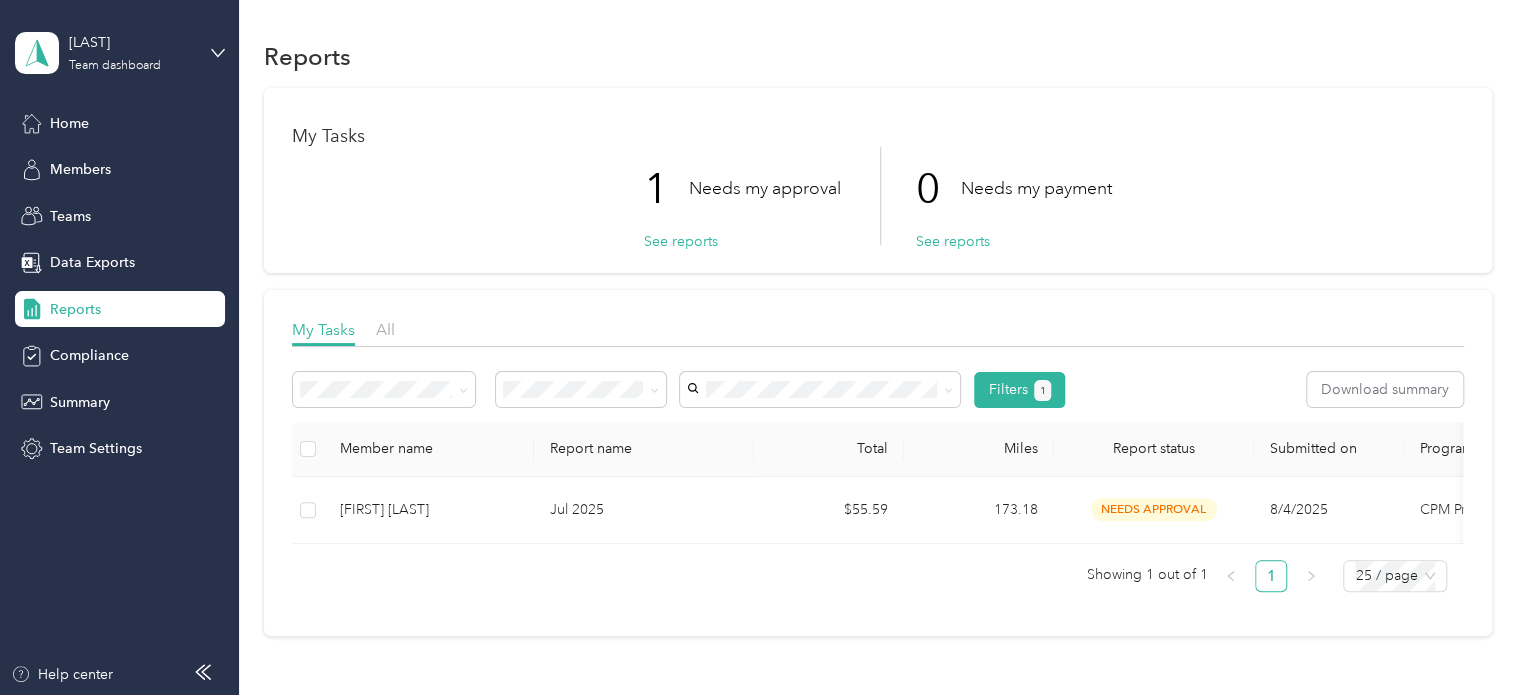 scroll, scrollTop: 161, scrollLeft: 0, axis: vertical 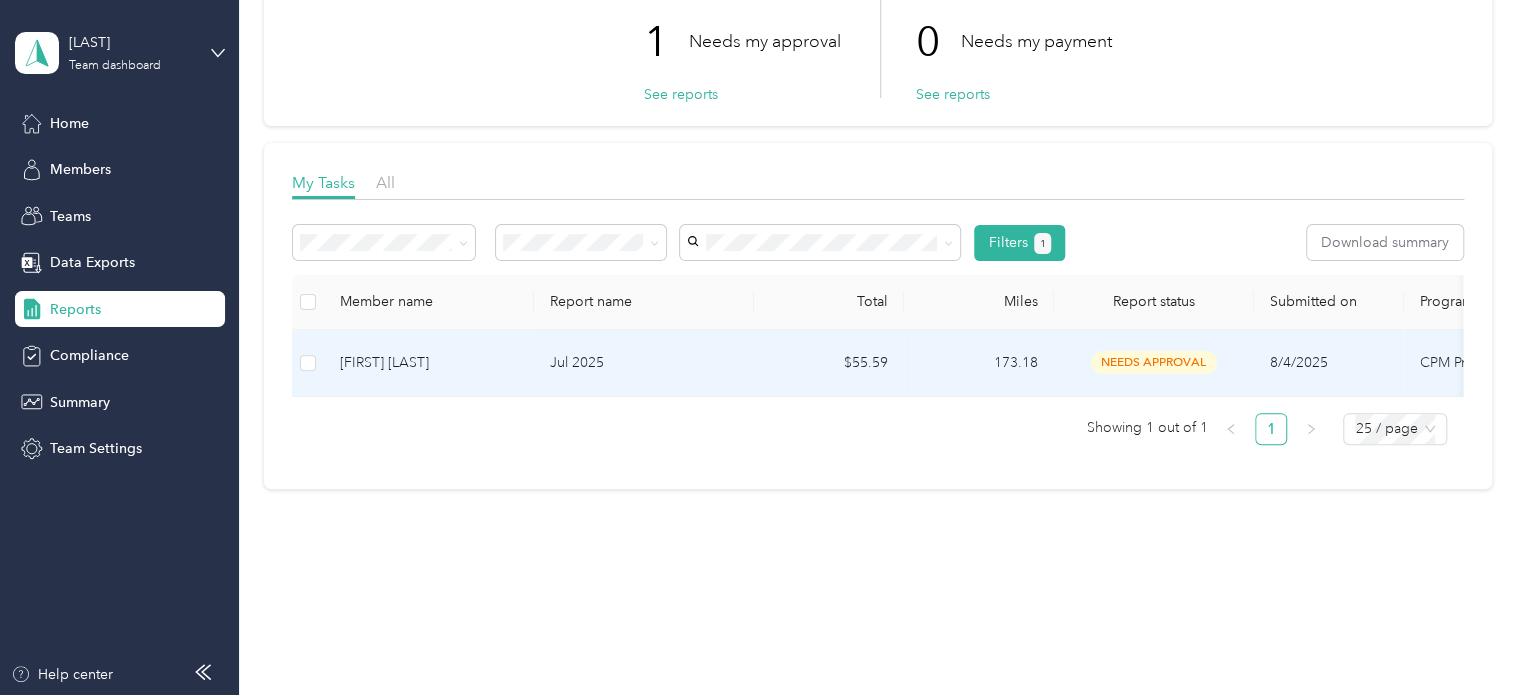 click on "173.18" at bounding box center (979, 363) 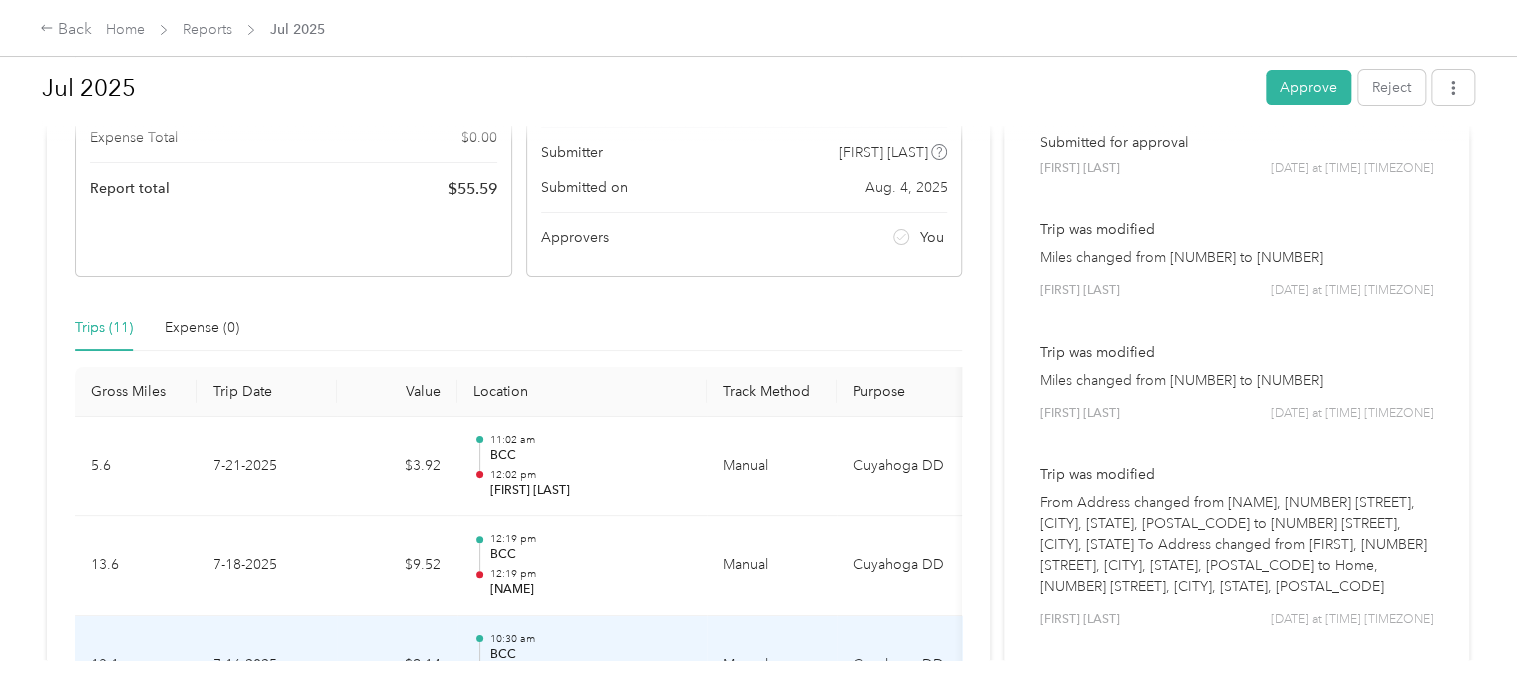 scroll, scrollTop: 284, scrollLeft: 0, axis: vertical 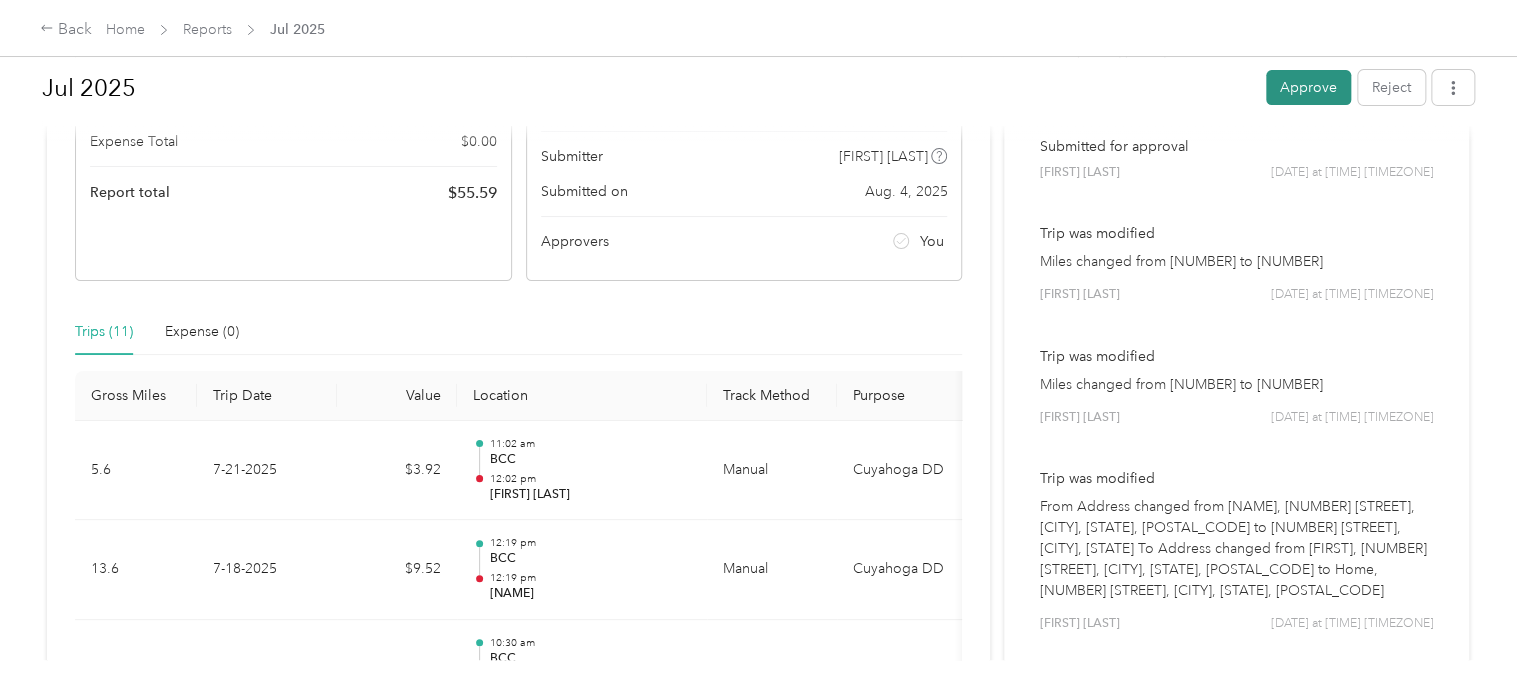 click on "Approve" at bounding box center [1308, 87] 